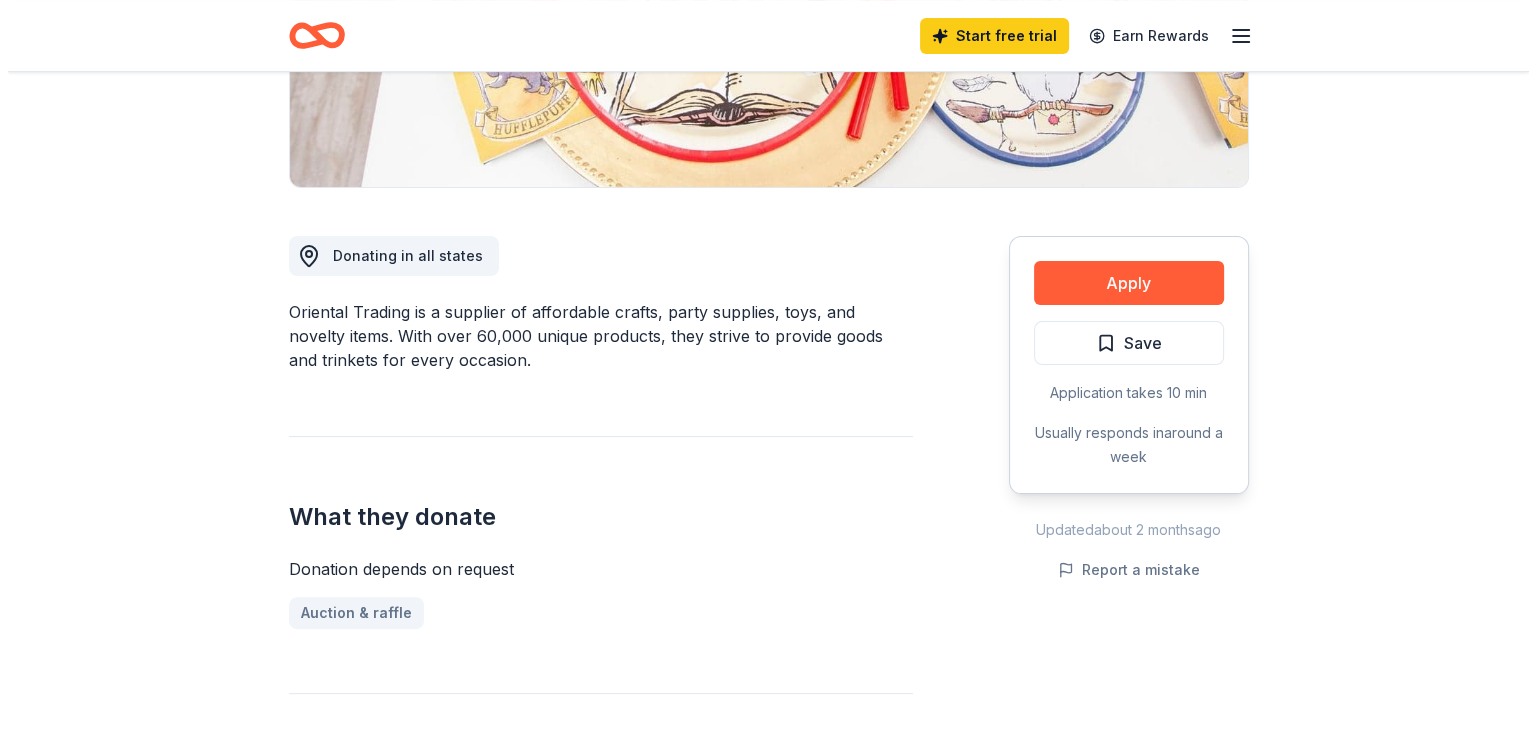 scroll, scrollTop: 422, scrollLeft: 0, axis: vertical 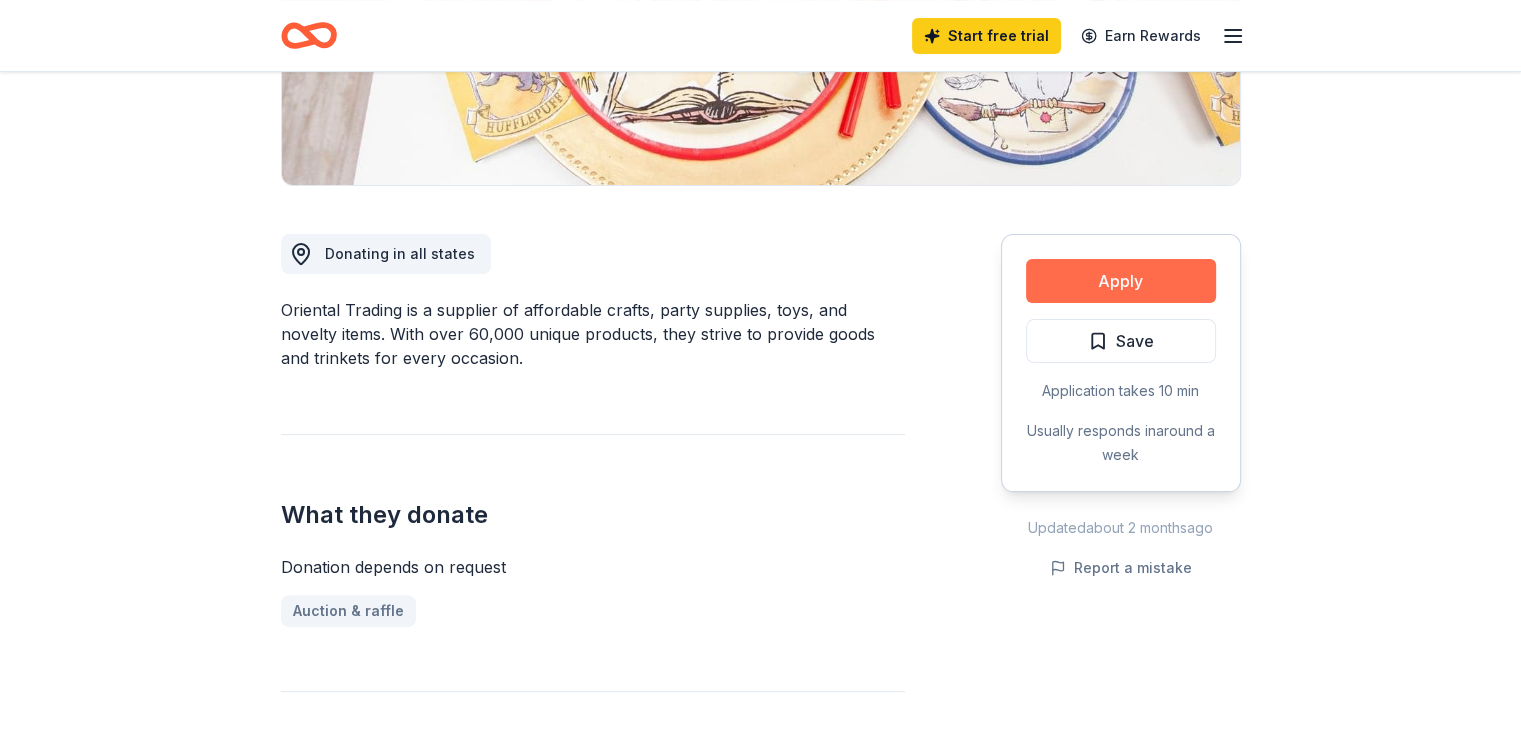 click on "Apply" at bounding box center (1121, 281) 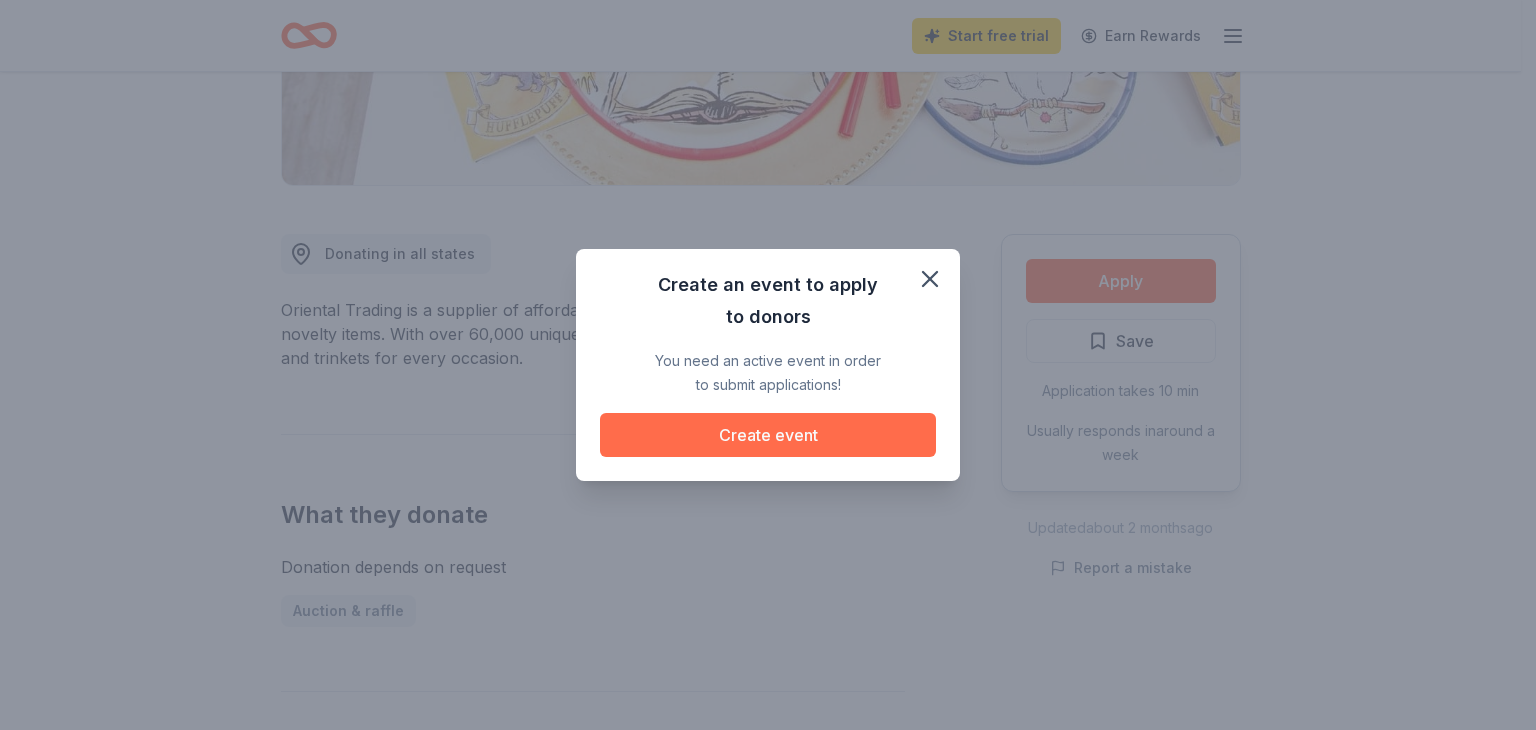 click on "Create event" at bounding box center (768, 435) 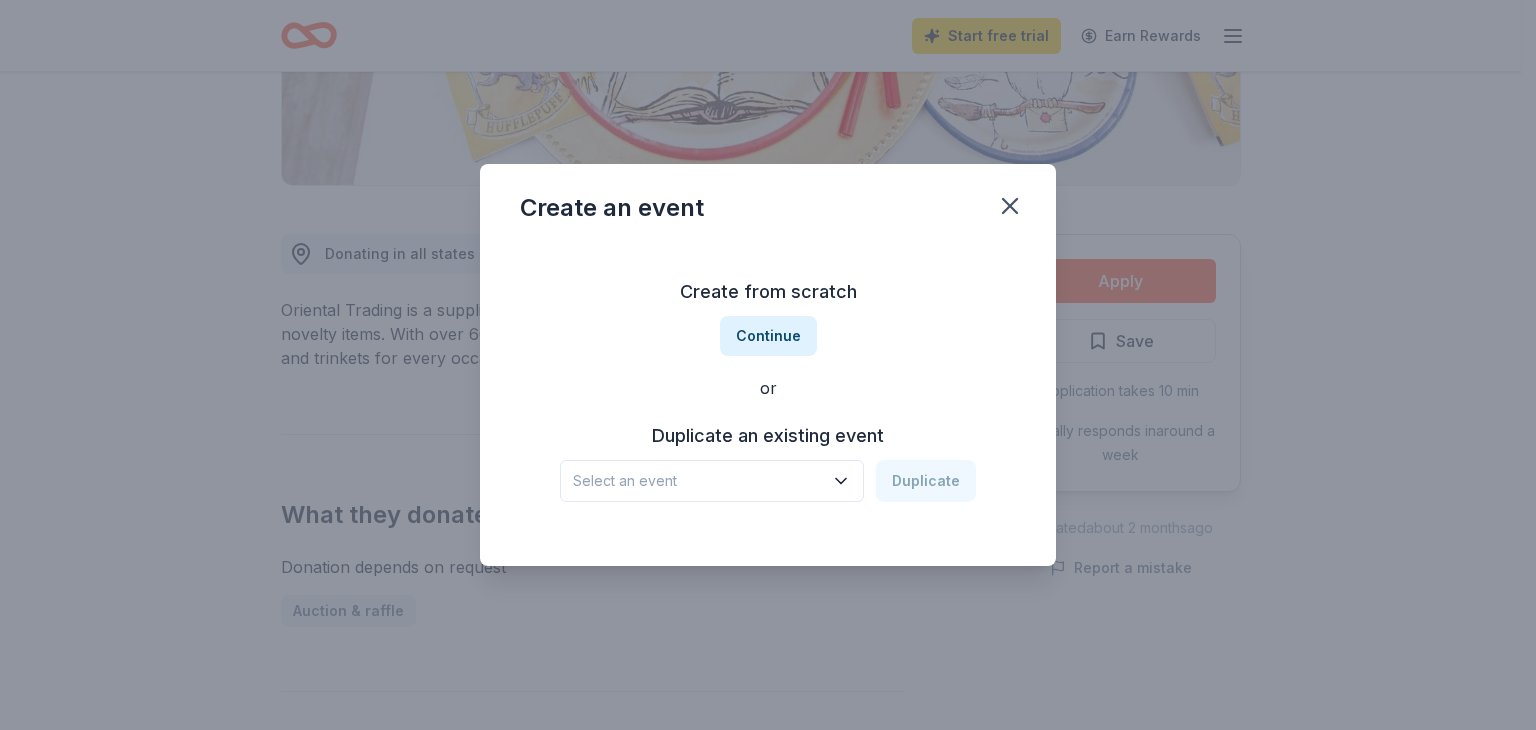 click 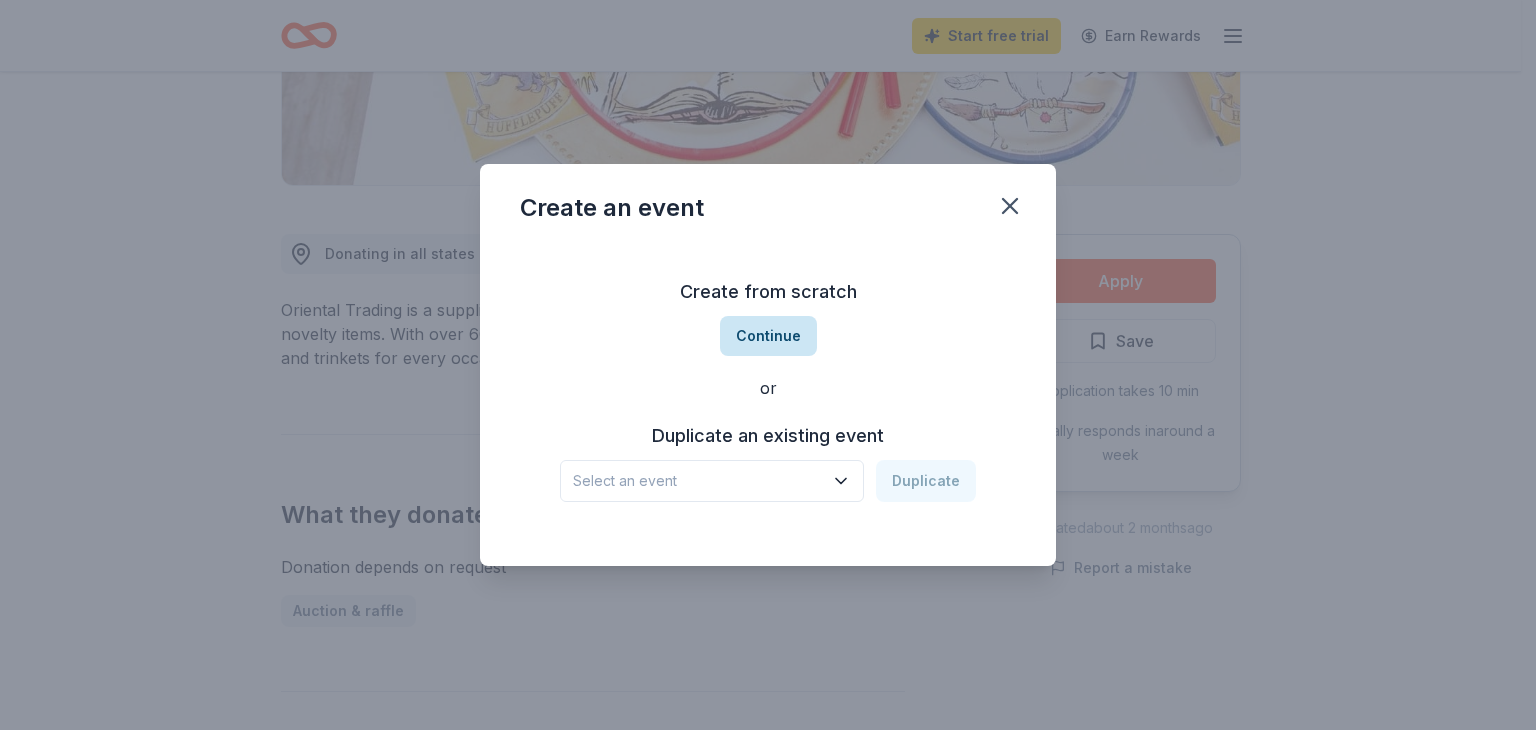click on "Continue" at bounding box center [768, 336] 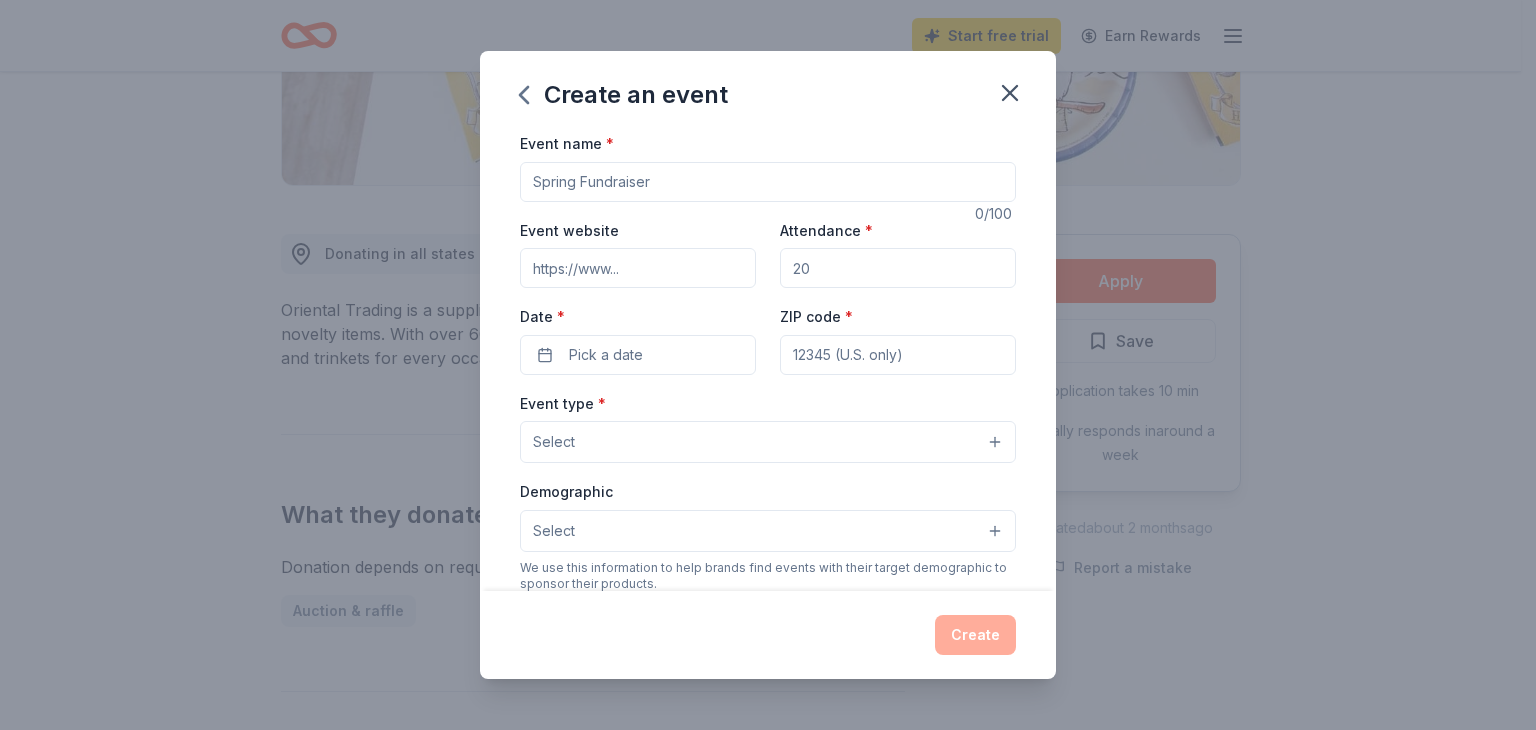 click on "Event name *" at bounding box center (768, 182) 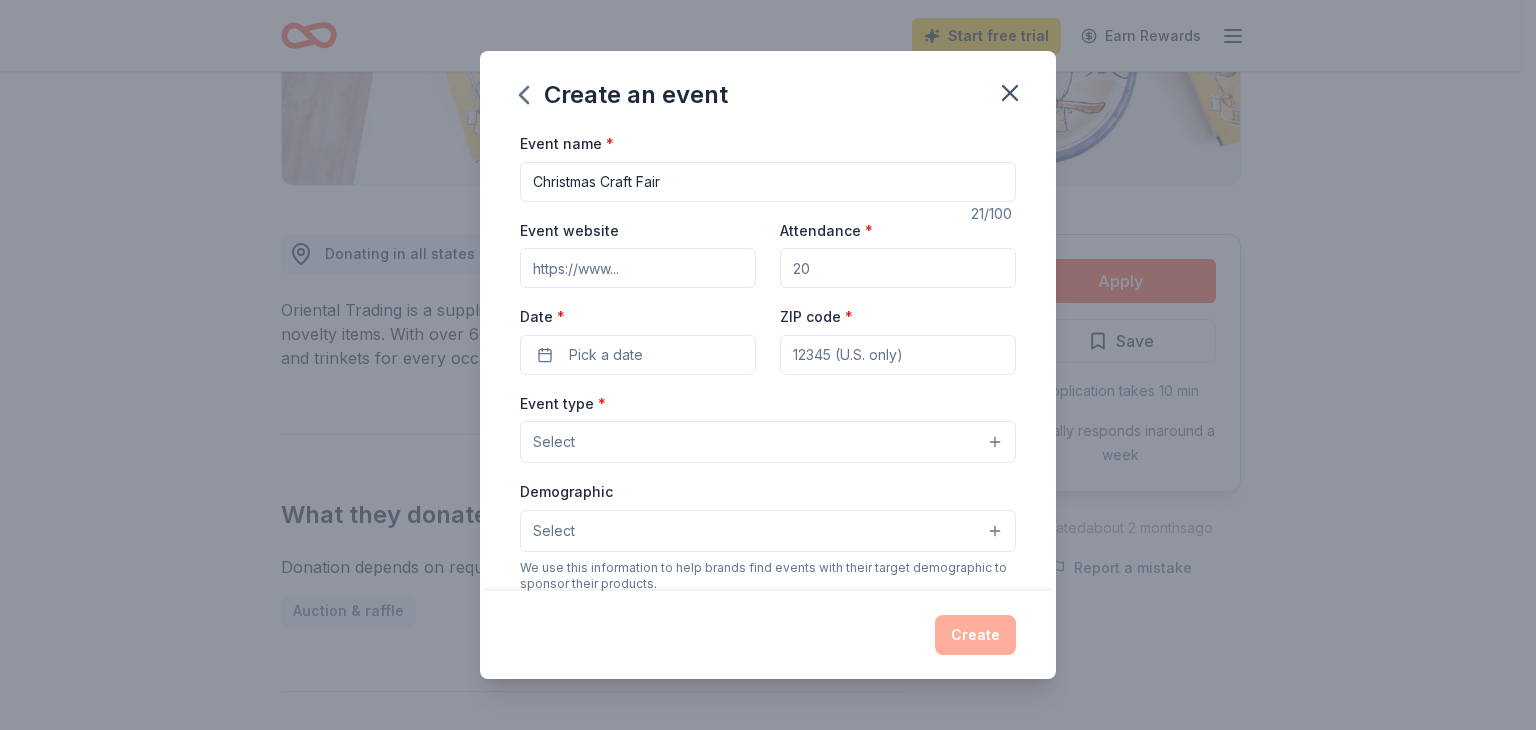 type on "Christmas Craft Fair" 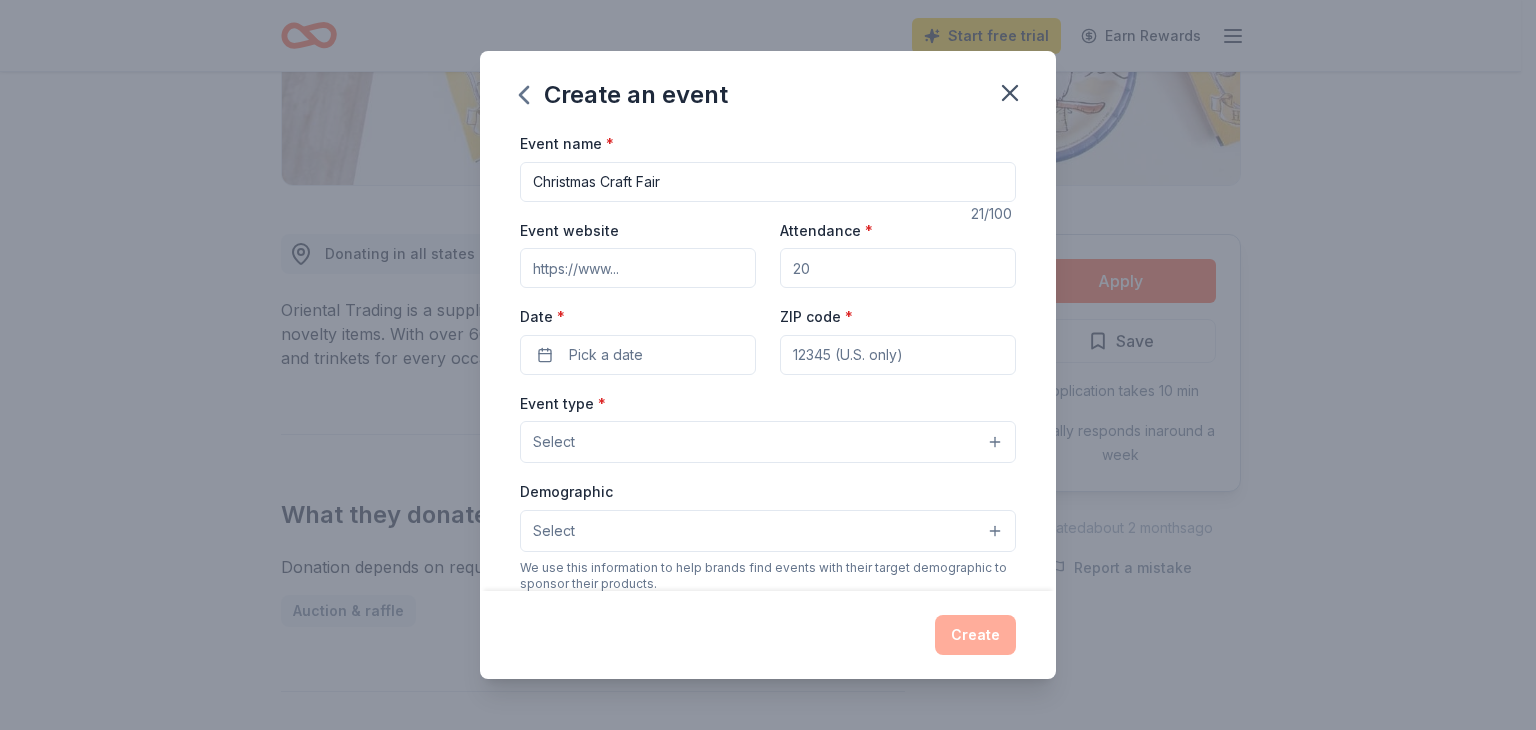 type on "www.ola.school" 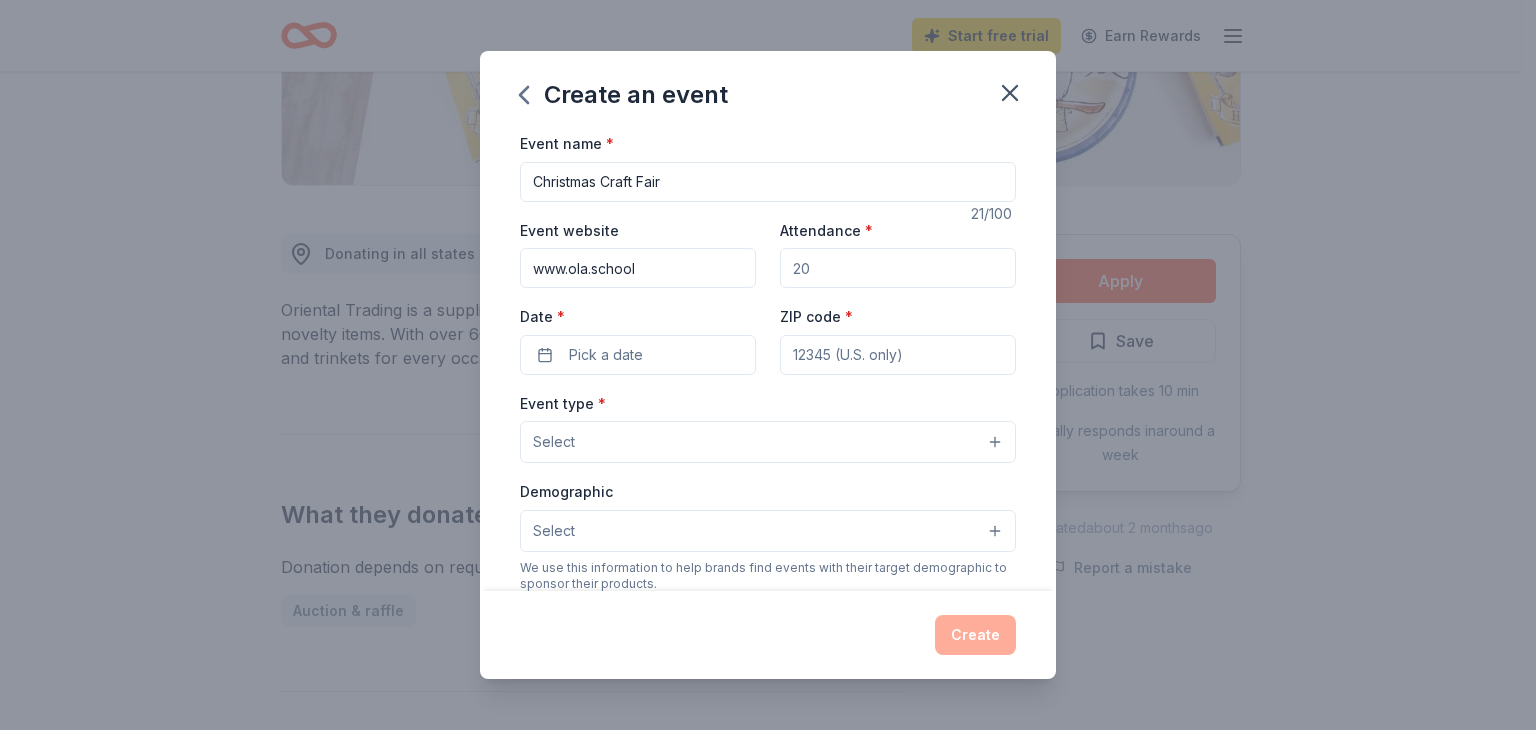 click on "Attendance *" at bounding box center [898, 268] 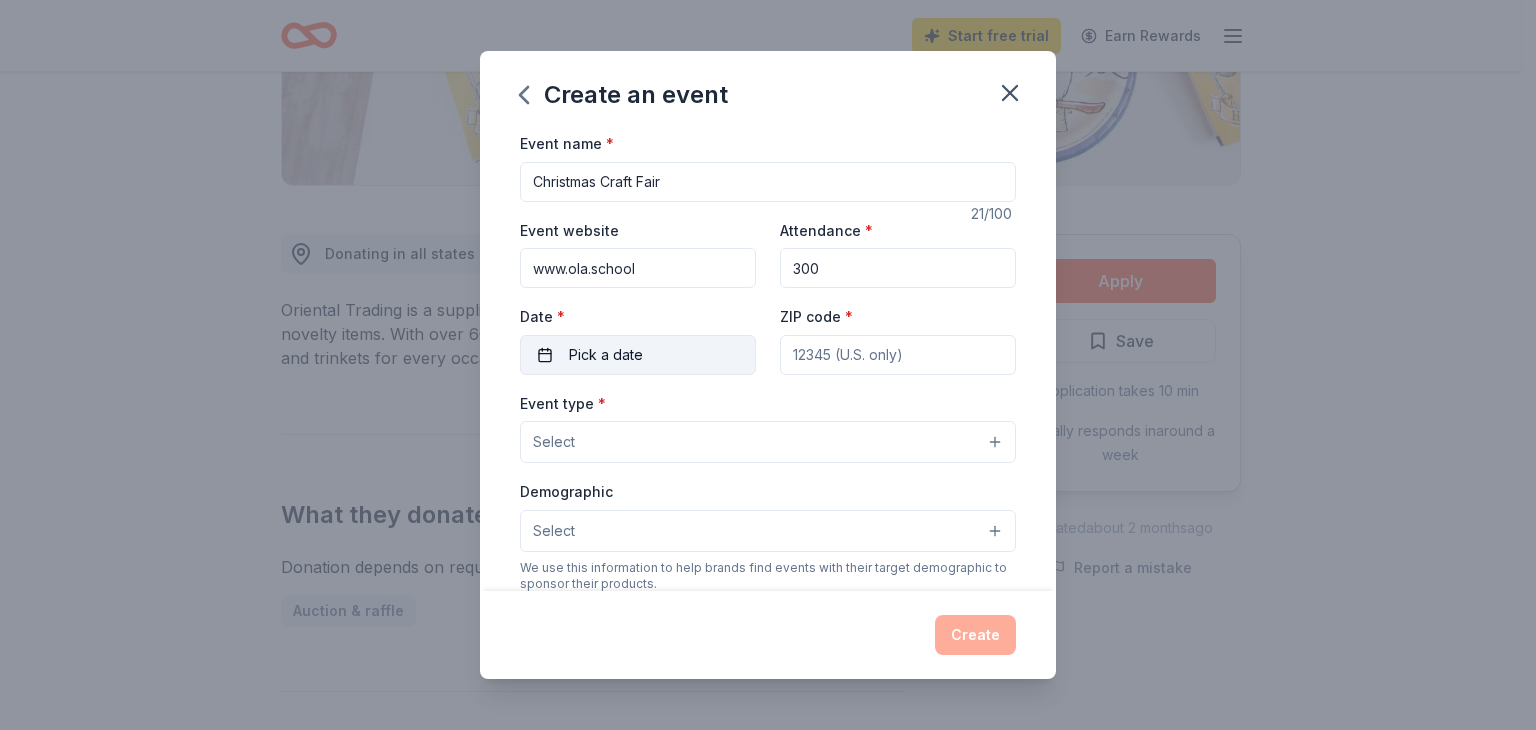 type on "300" 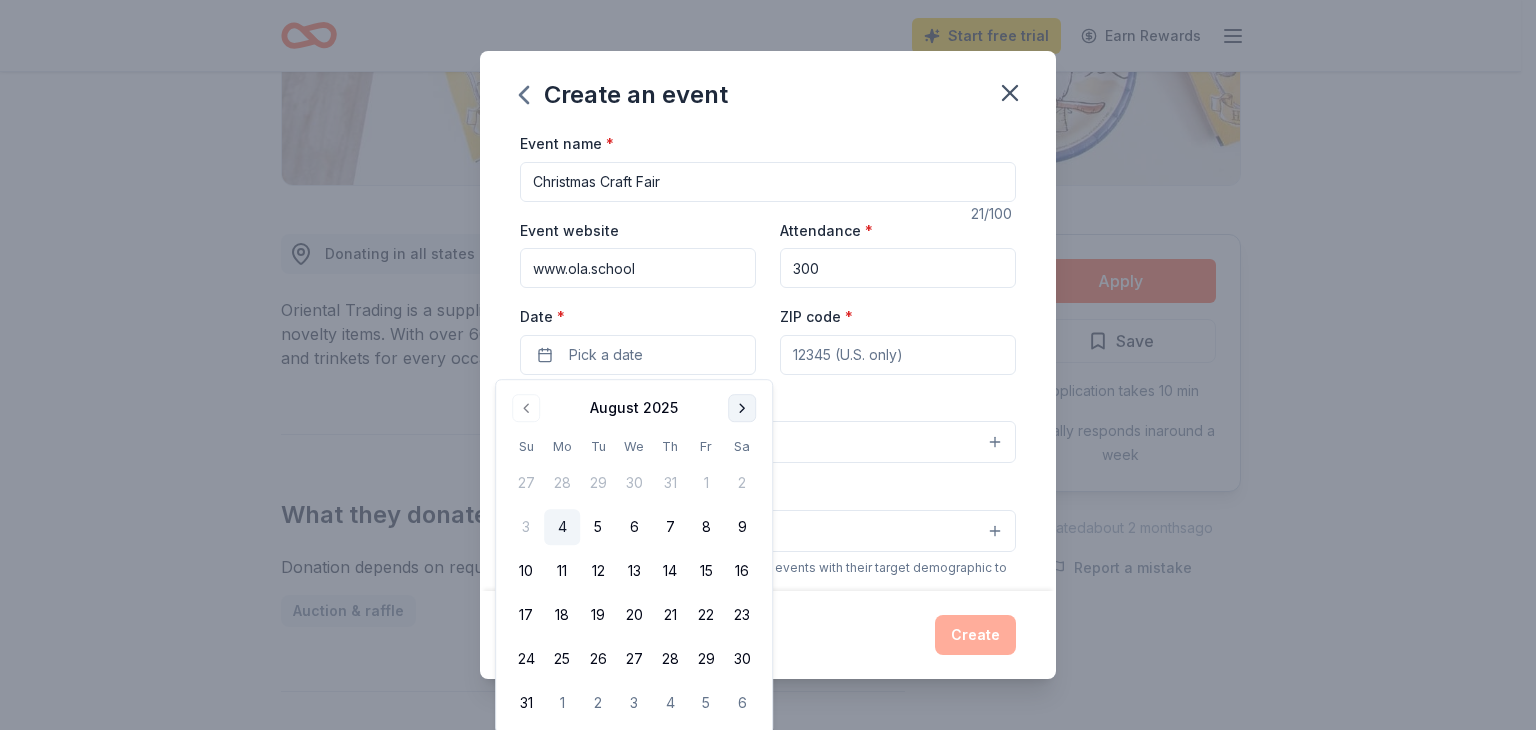 click at bounding box center [742, 408] 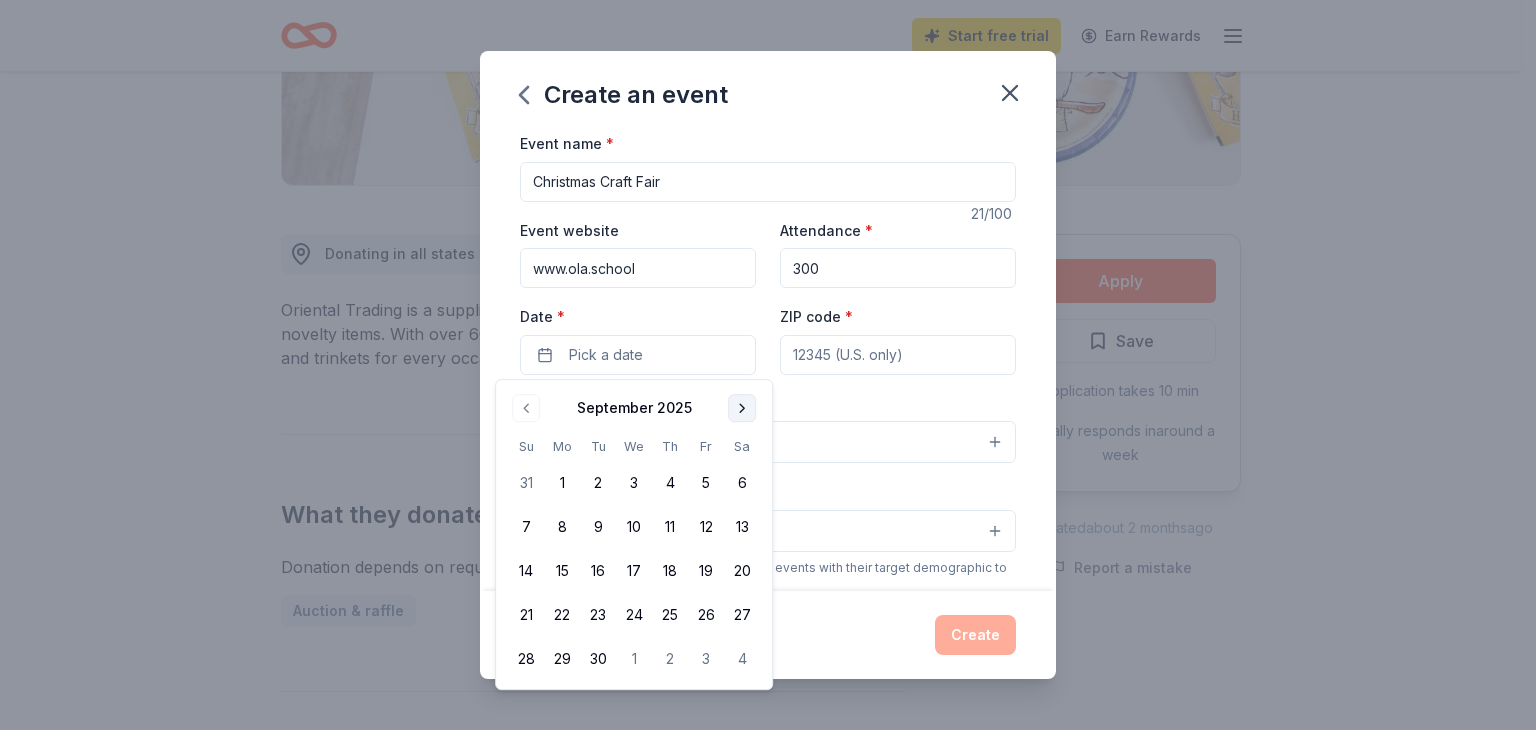click at bounding box center (742, 408) 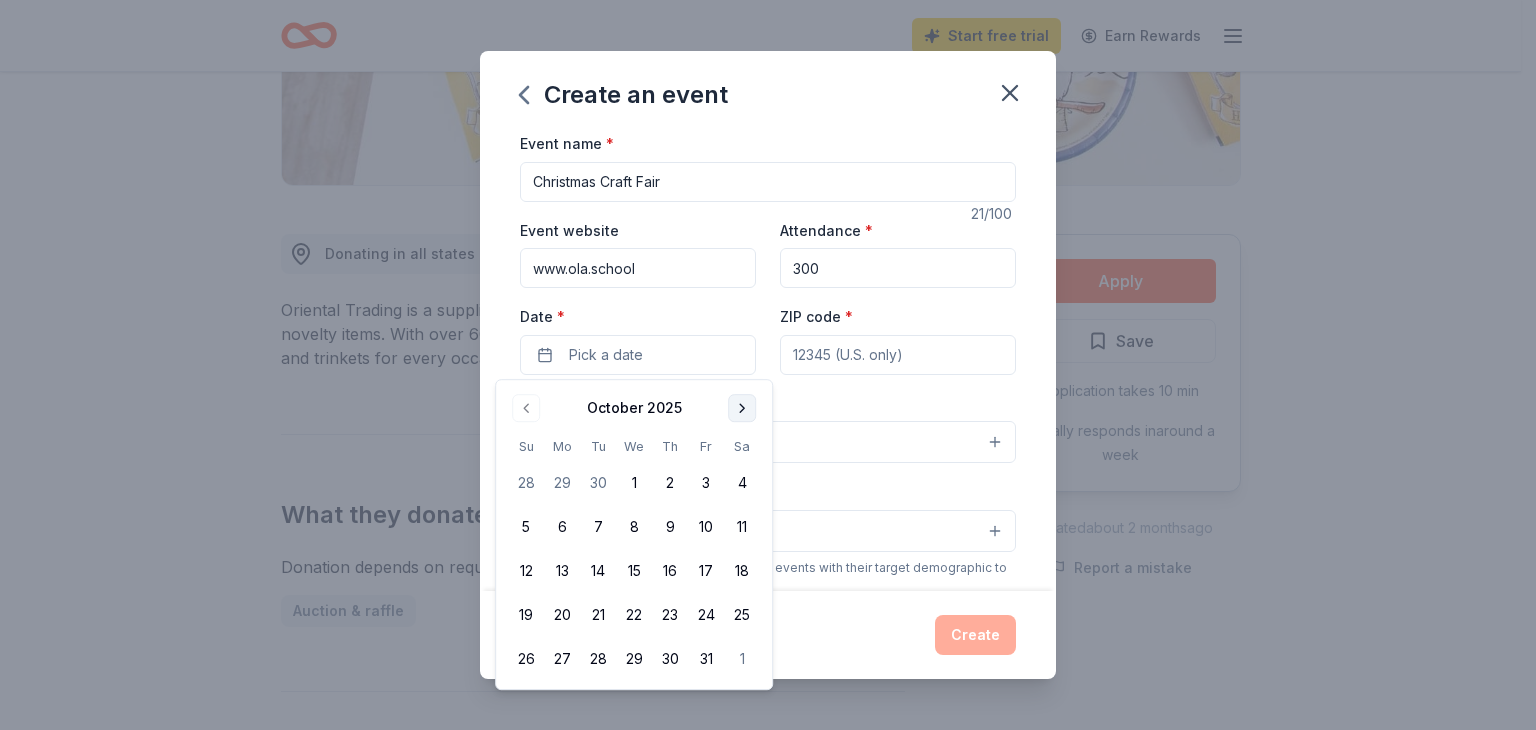click at bounding box center [742, 408] 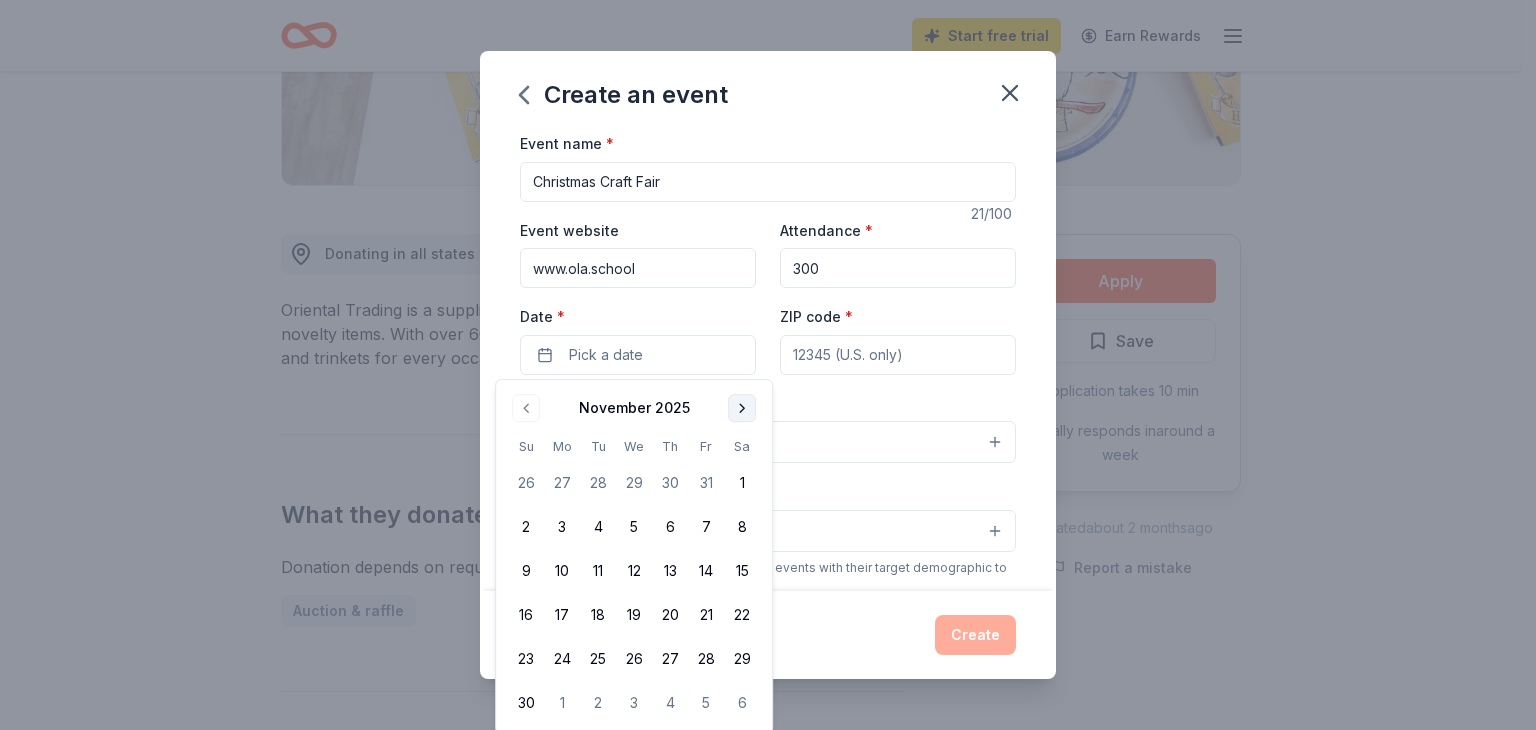 click at bounding box center (742, 408) 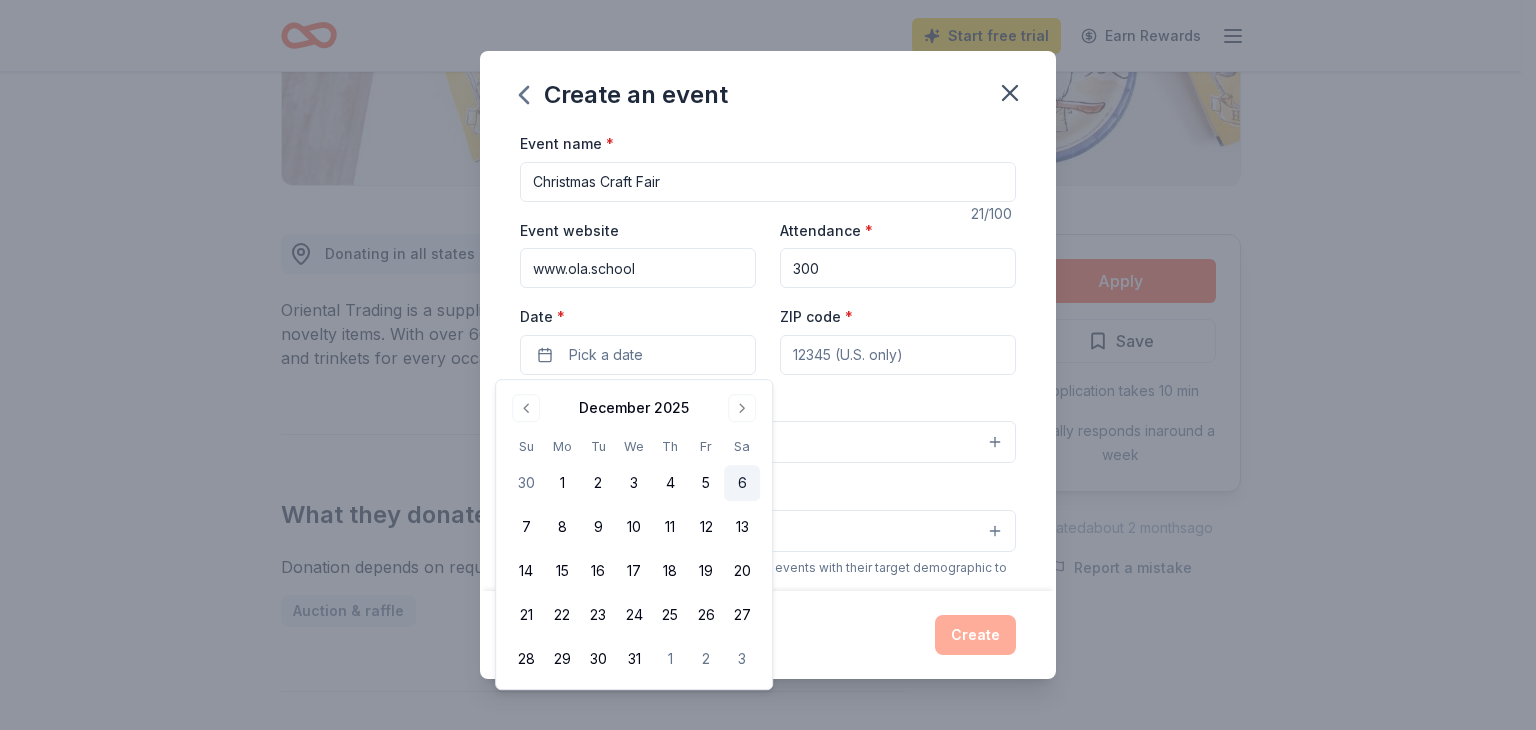 click on "6" at bounding box center [742, 483] 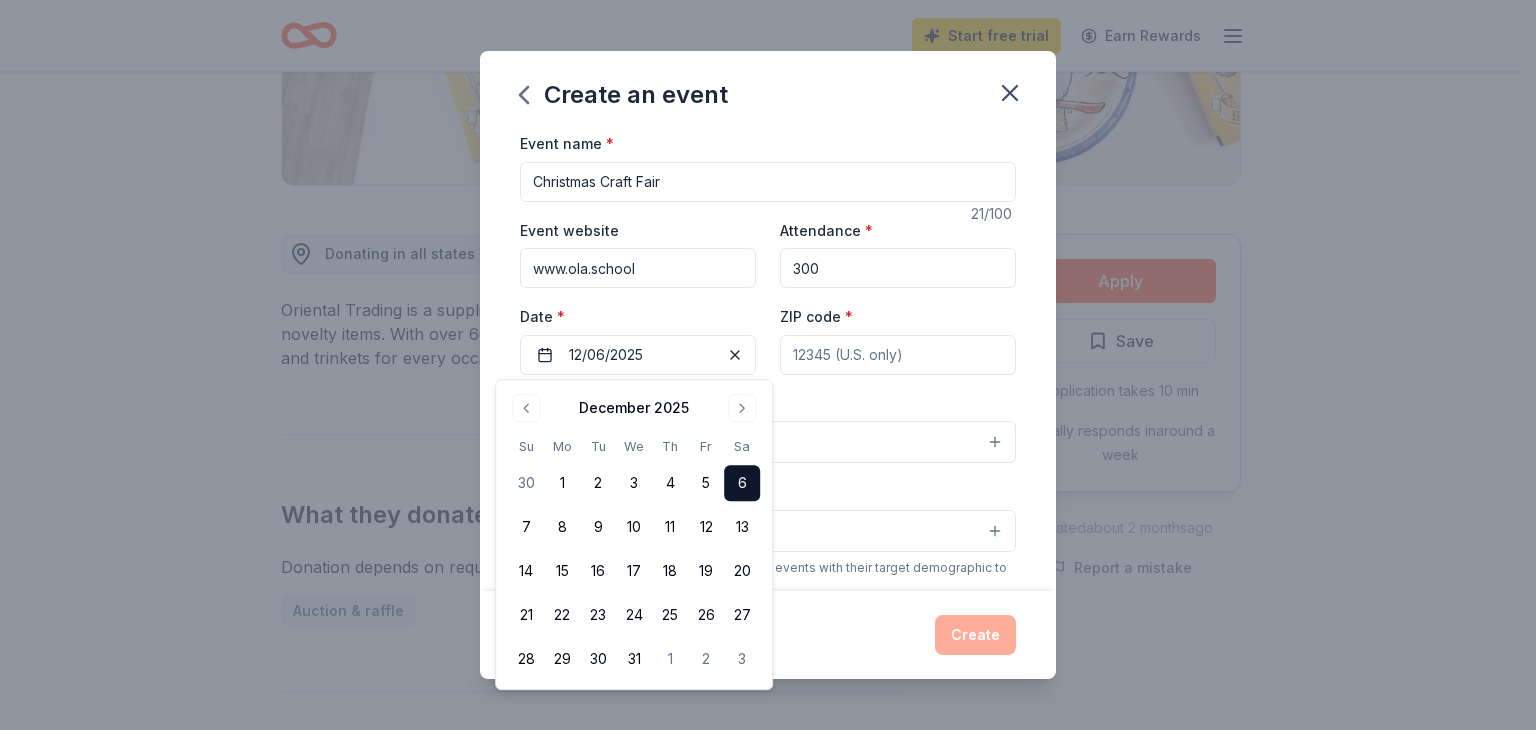 click on "ZIP code *" at bounding box center [898, 355] 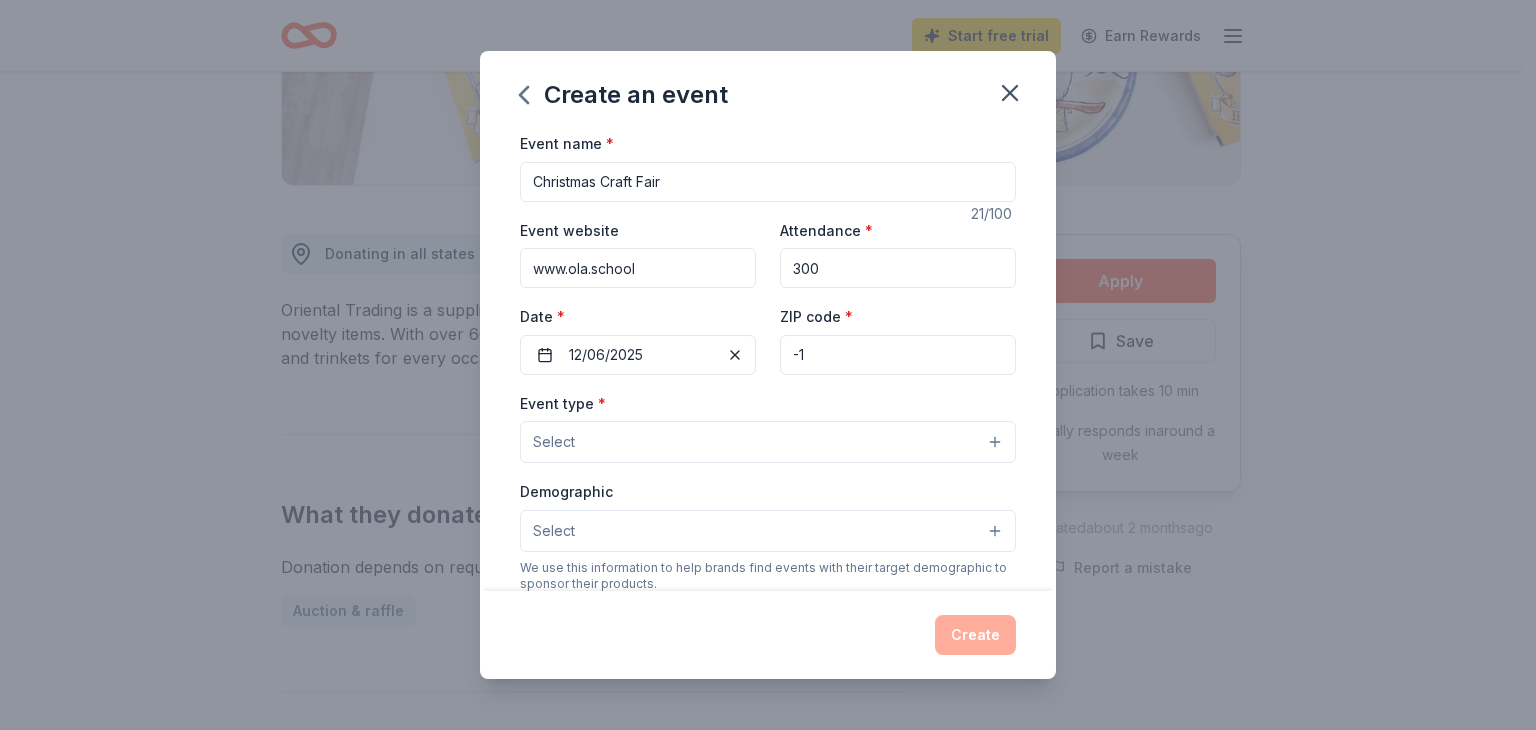 type on "-" 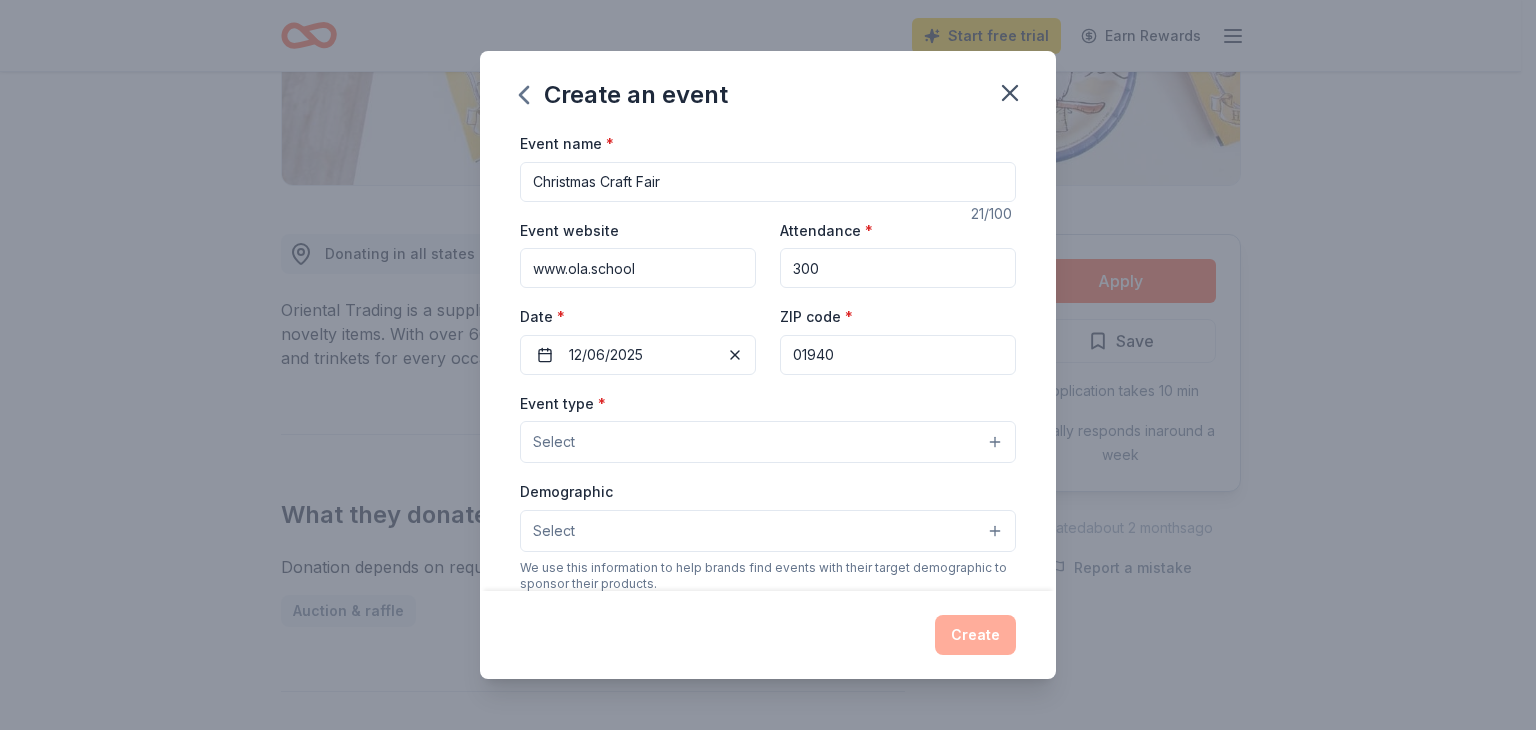 type on "01940" 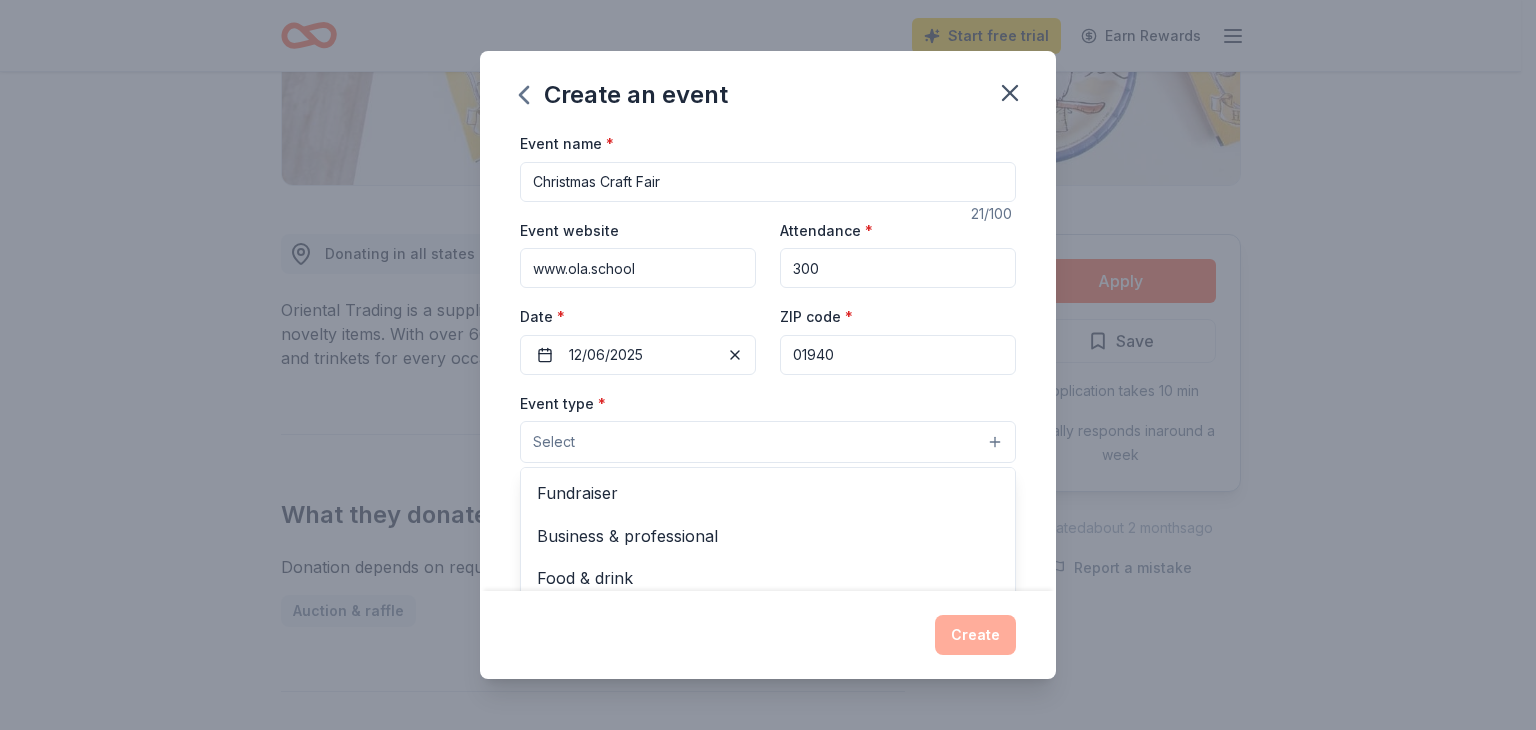 click on "Fundraiser" at bounding box center (768, 493) 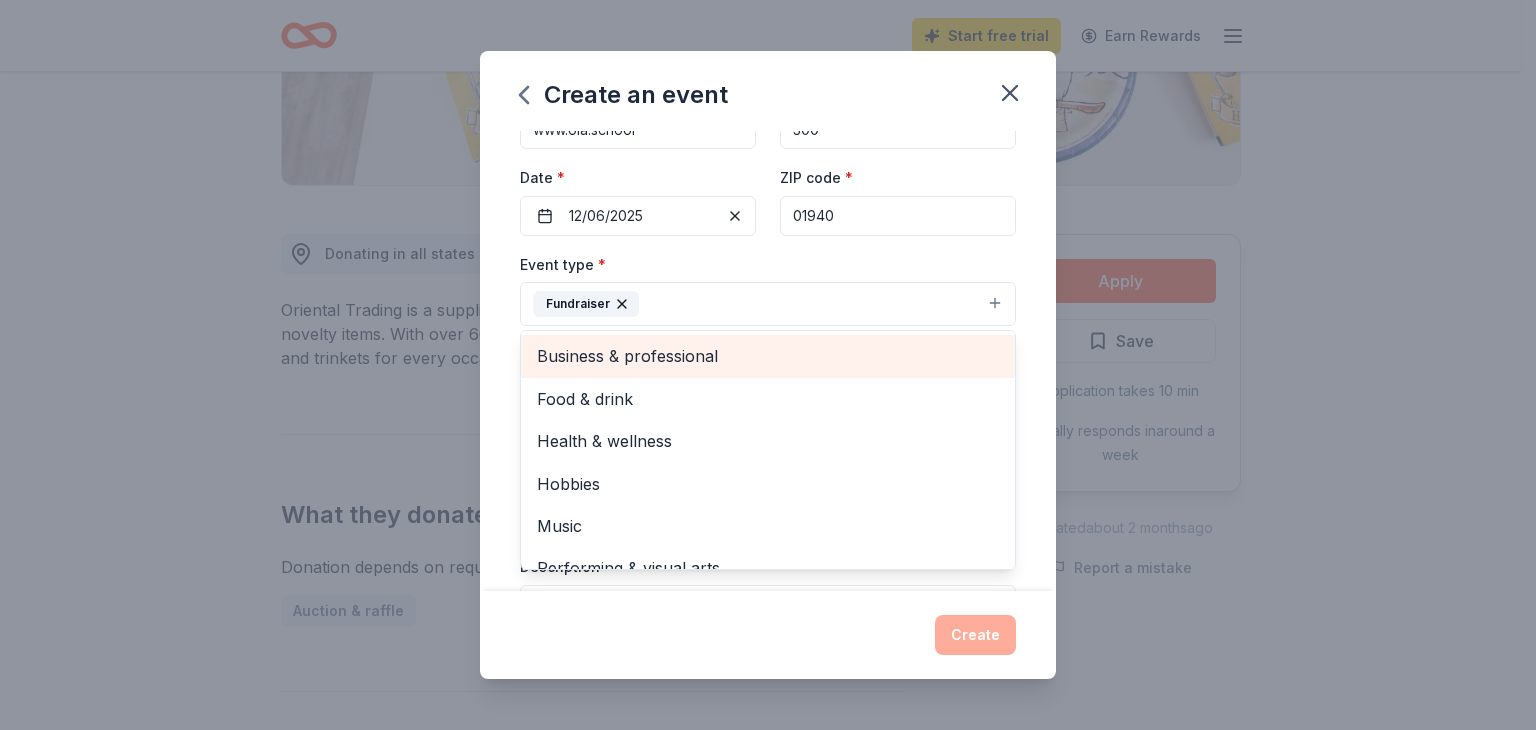 scroll, scrollTop: 146, scrollLeft: 0, axis: vertical 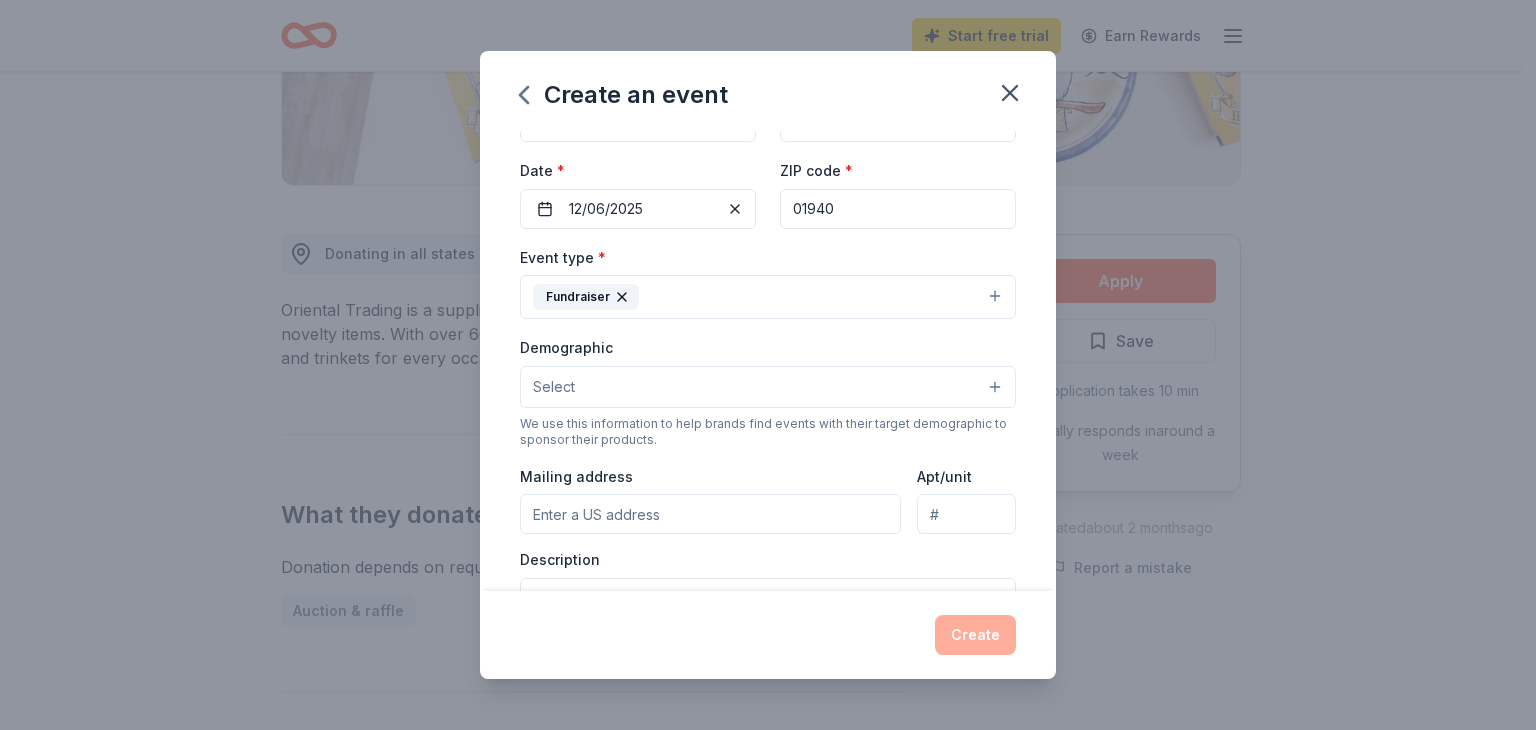 click on "Select" at bounding box center [768, 387] 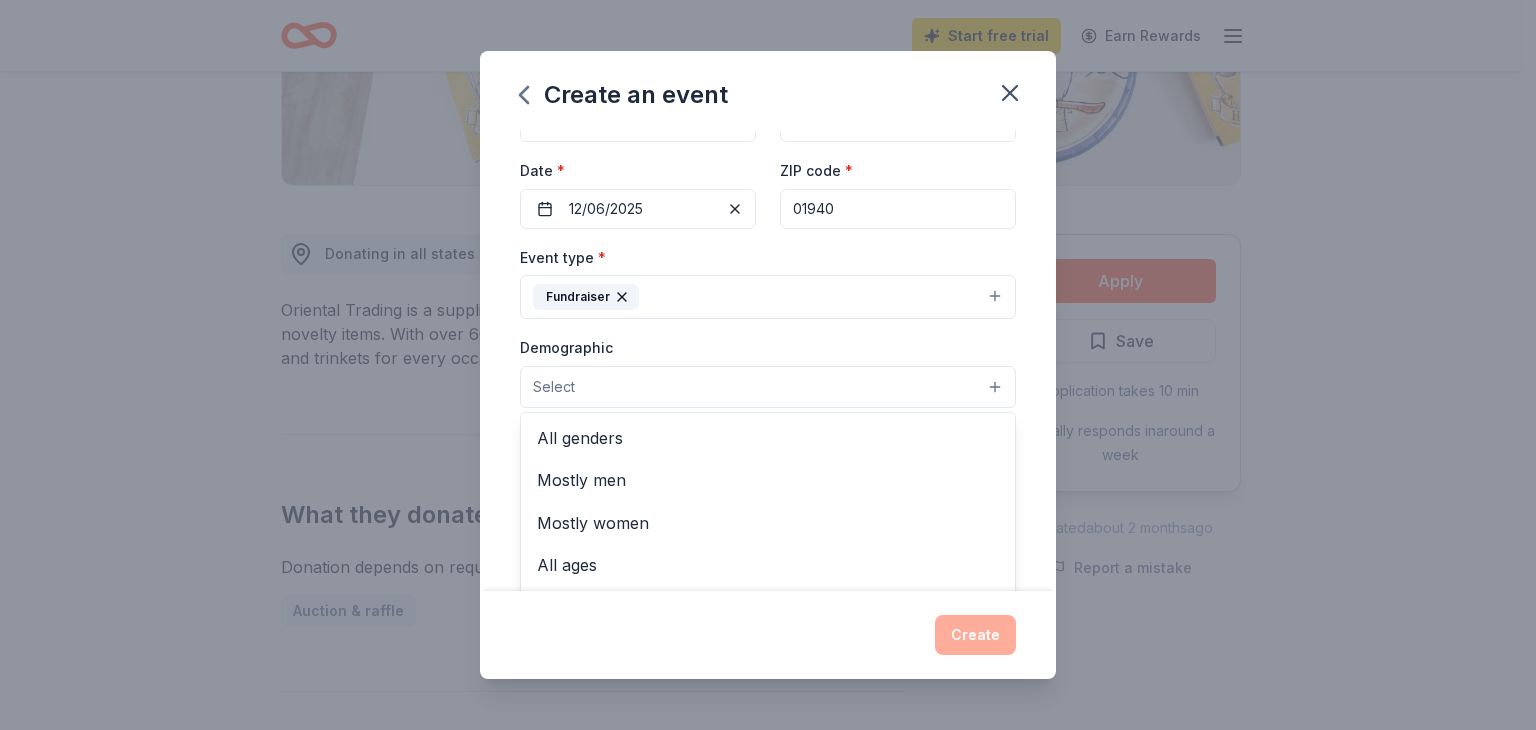 click on "All ages" at bounding box center (768, 565) 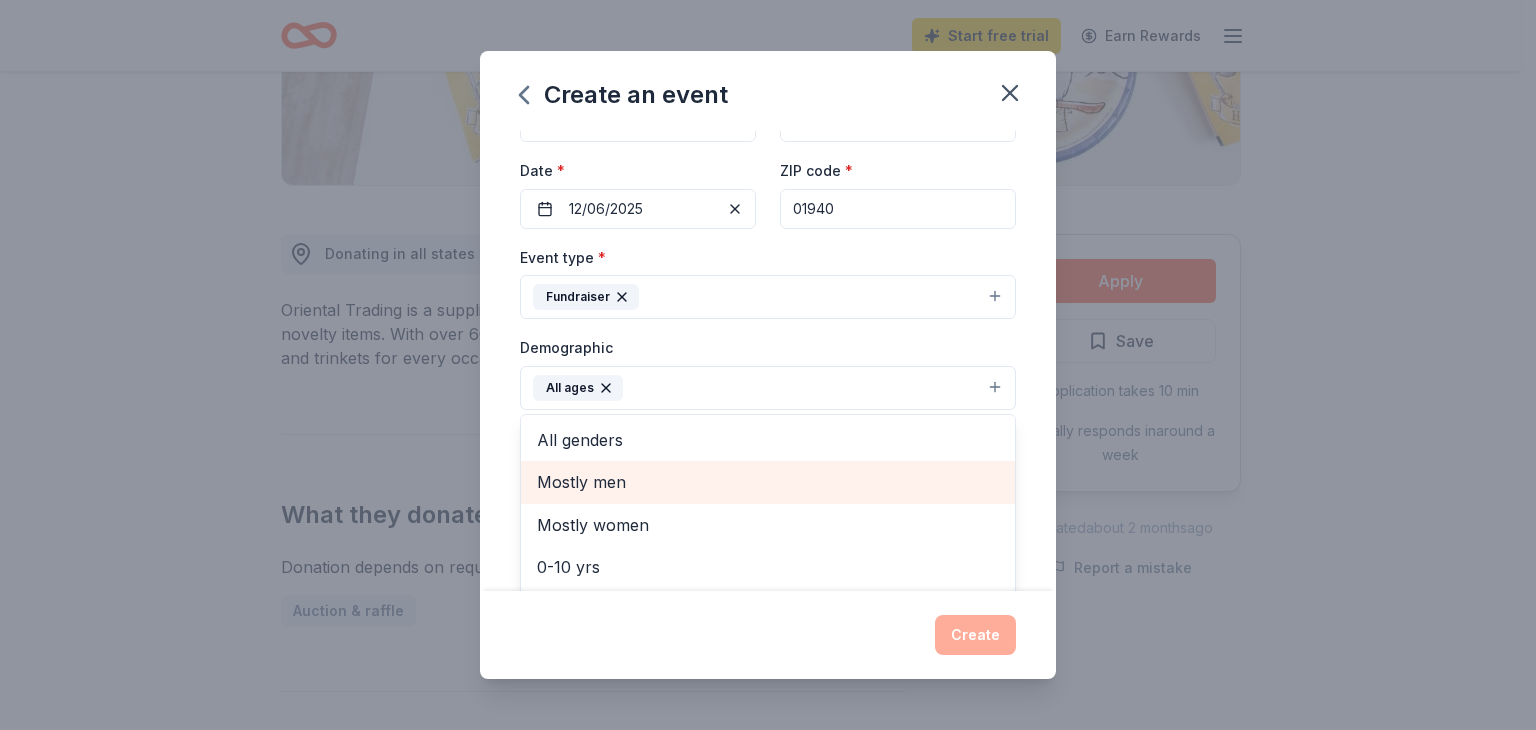 scroll, scrollTop: 0, scrollLeft: 0, axis: both 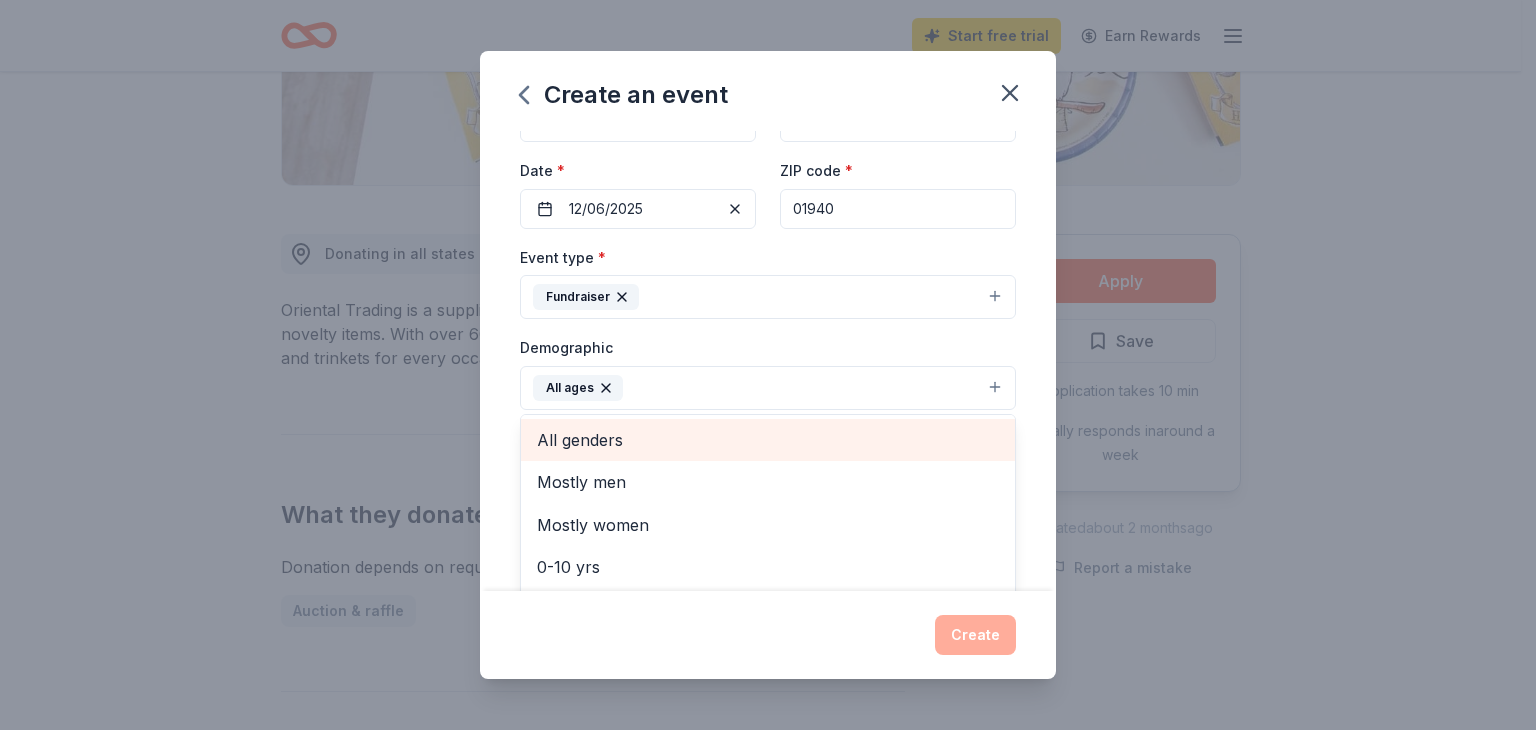 click on "All genders" at bounding box center [768, 440] 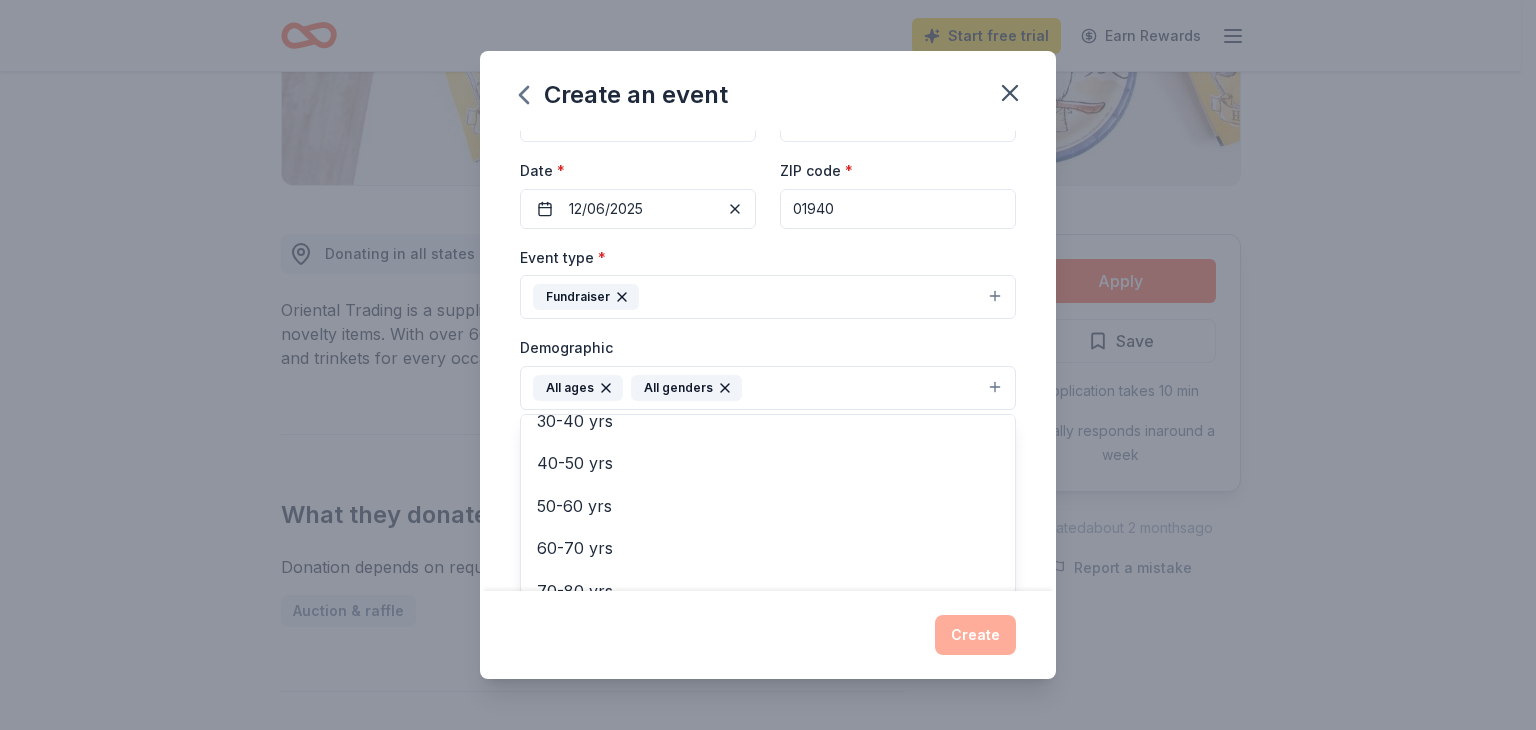 scroll, scrollTop: 236, scrollLeft: 0, axis: vertical 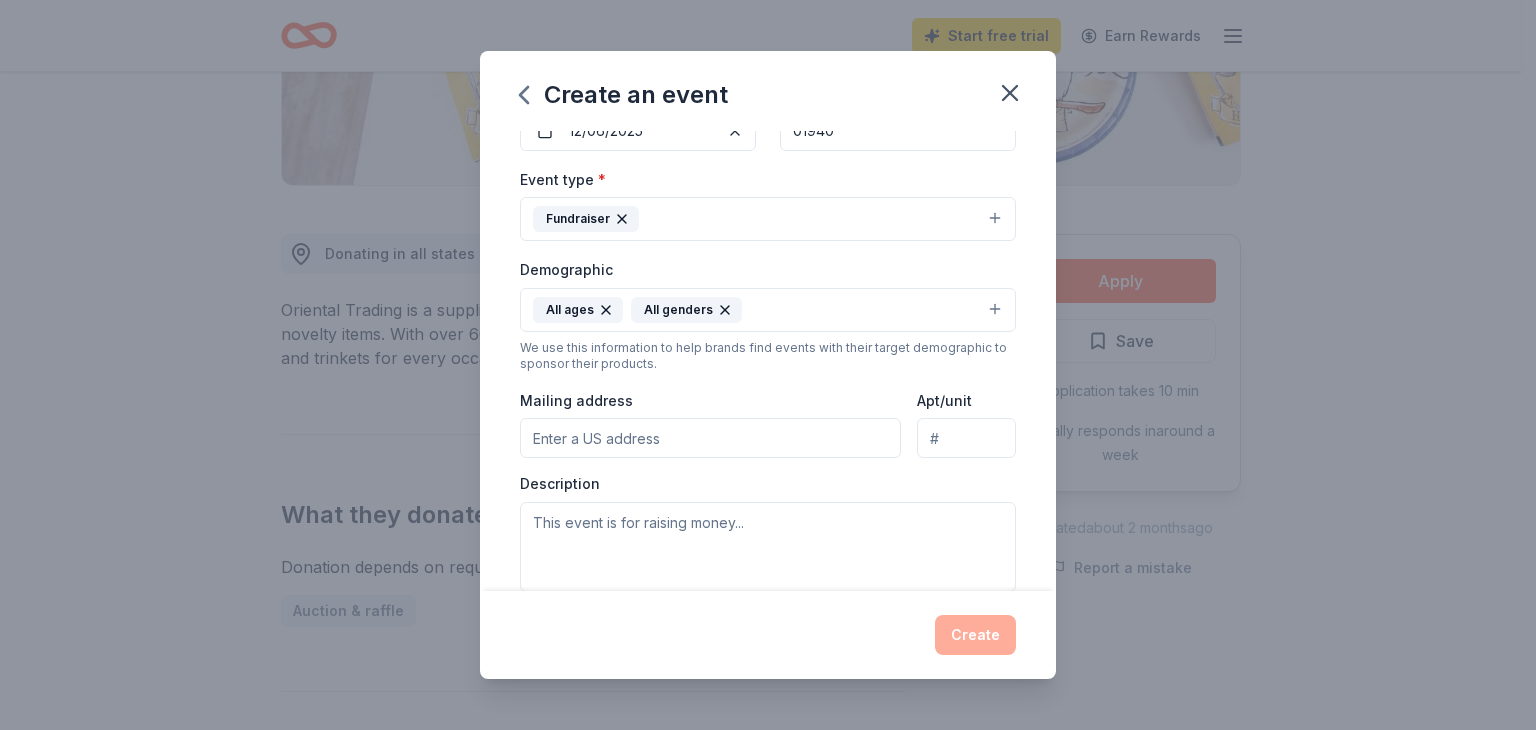 click on "Mailing address" at bounding box center [710, 438] 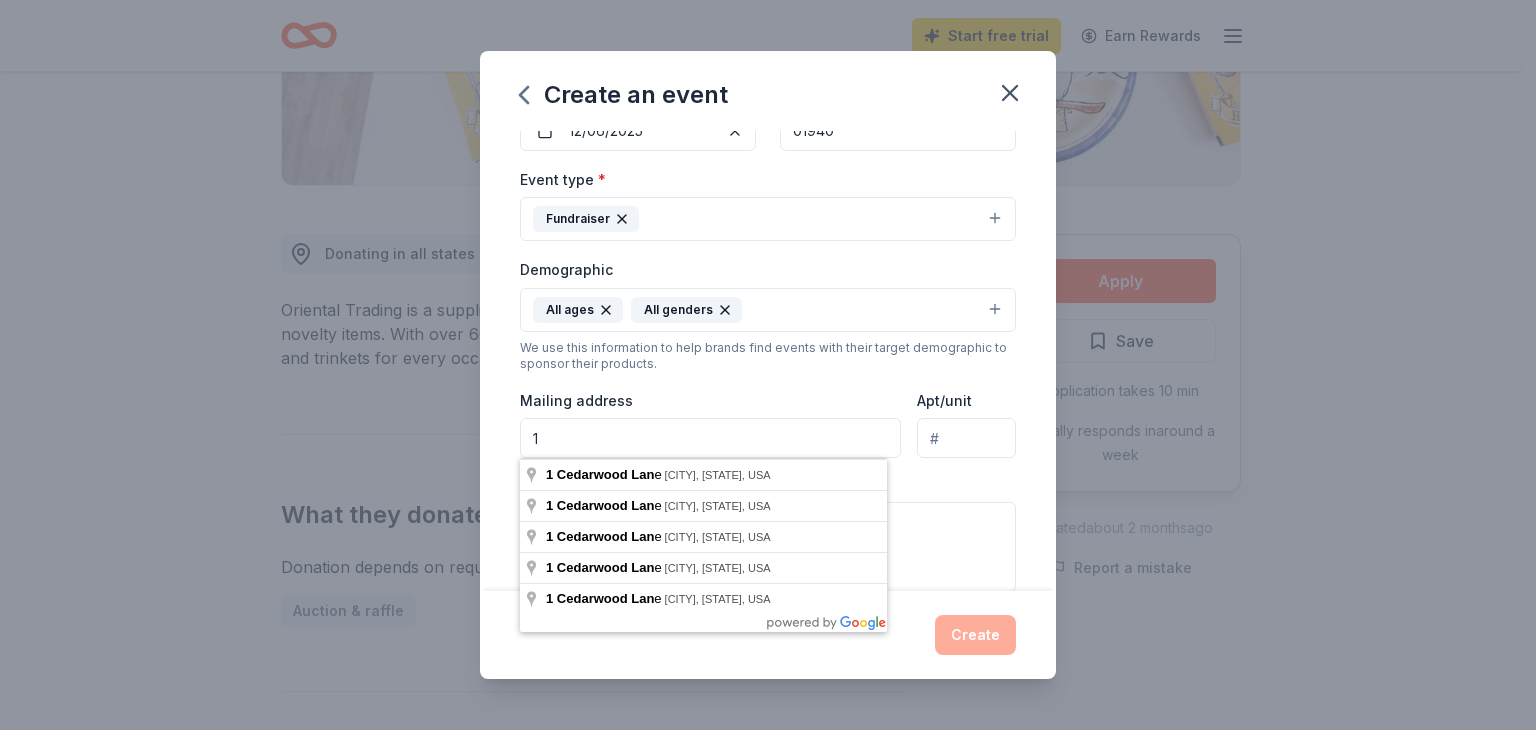 type on "1" 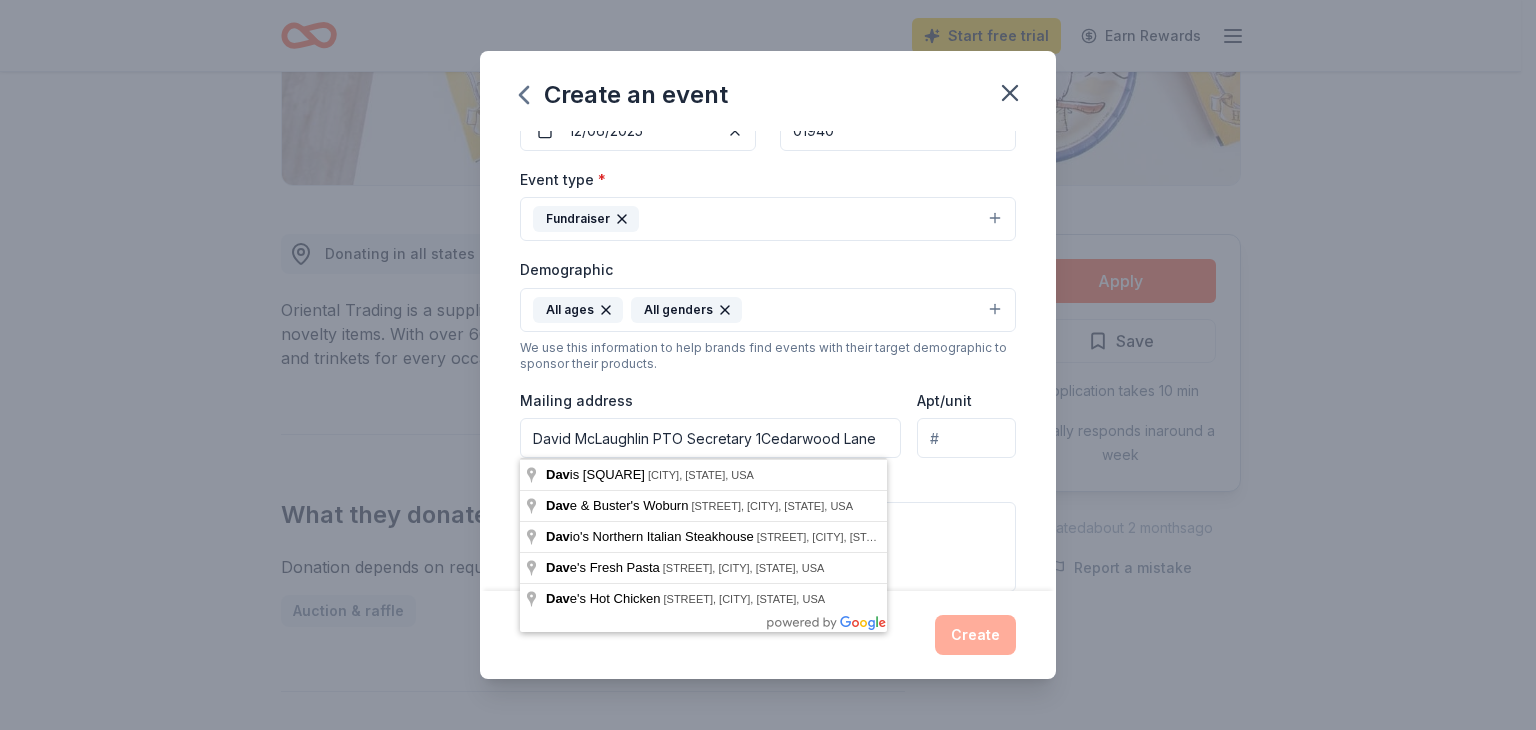 click on "David McLaughlin PTO Secretary 1Cedarwood Lane" at bounding box center [710, 438] 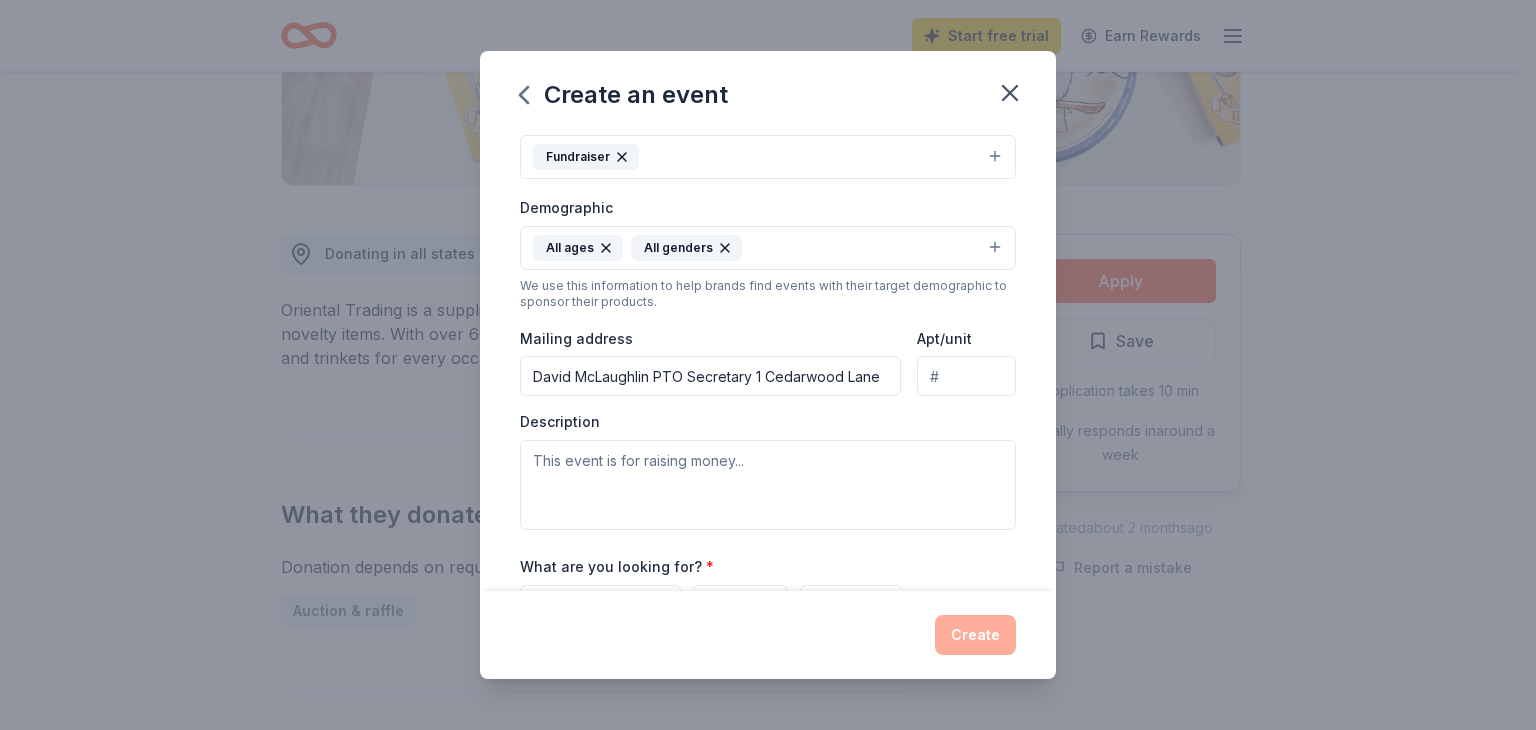 scroll, scrollTop: 288, scrollLeft: 0, axis: vertical 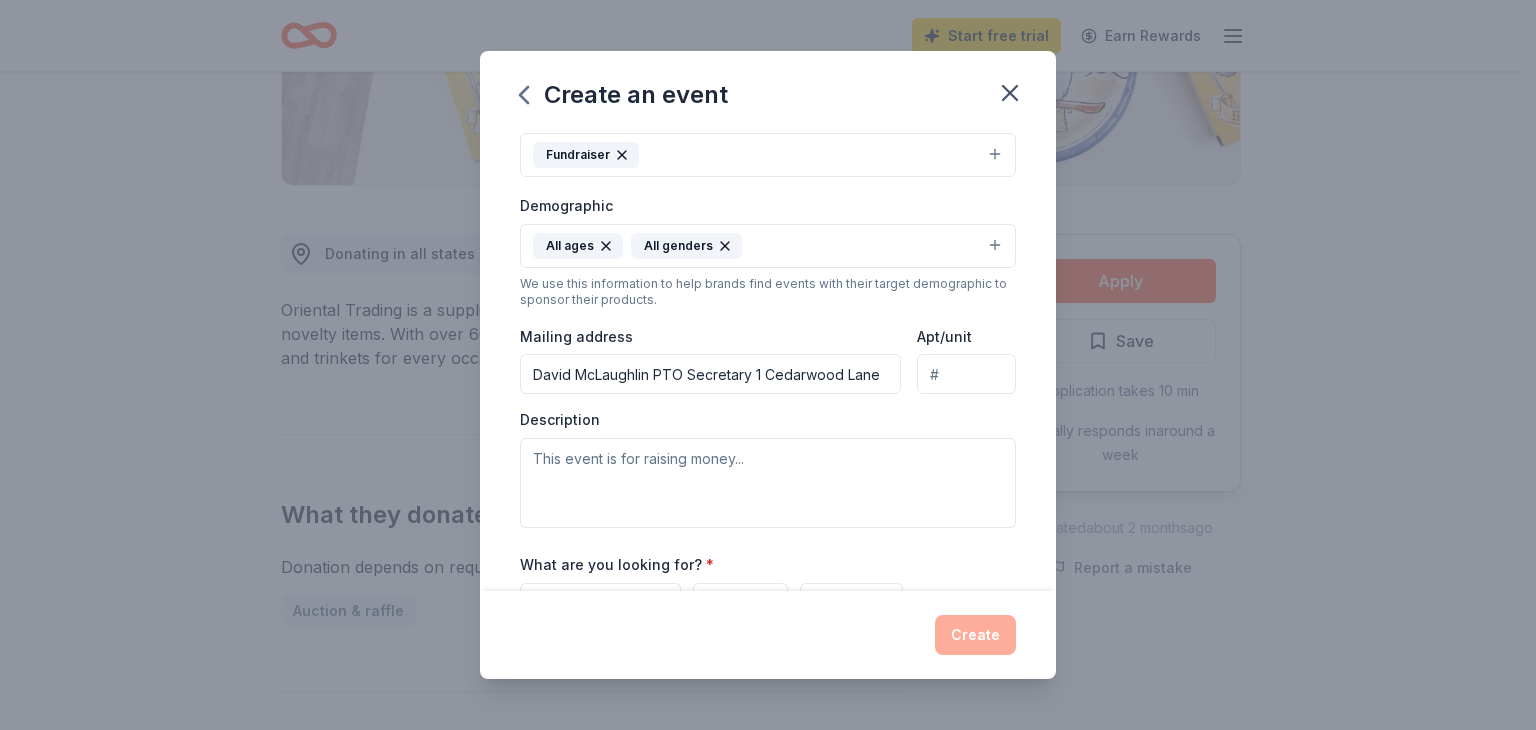 type on "David McLaughlin PTO Secretary 1 Cedarwood Lane" 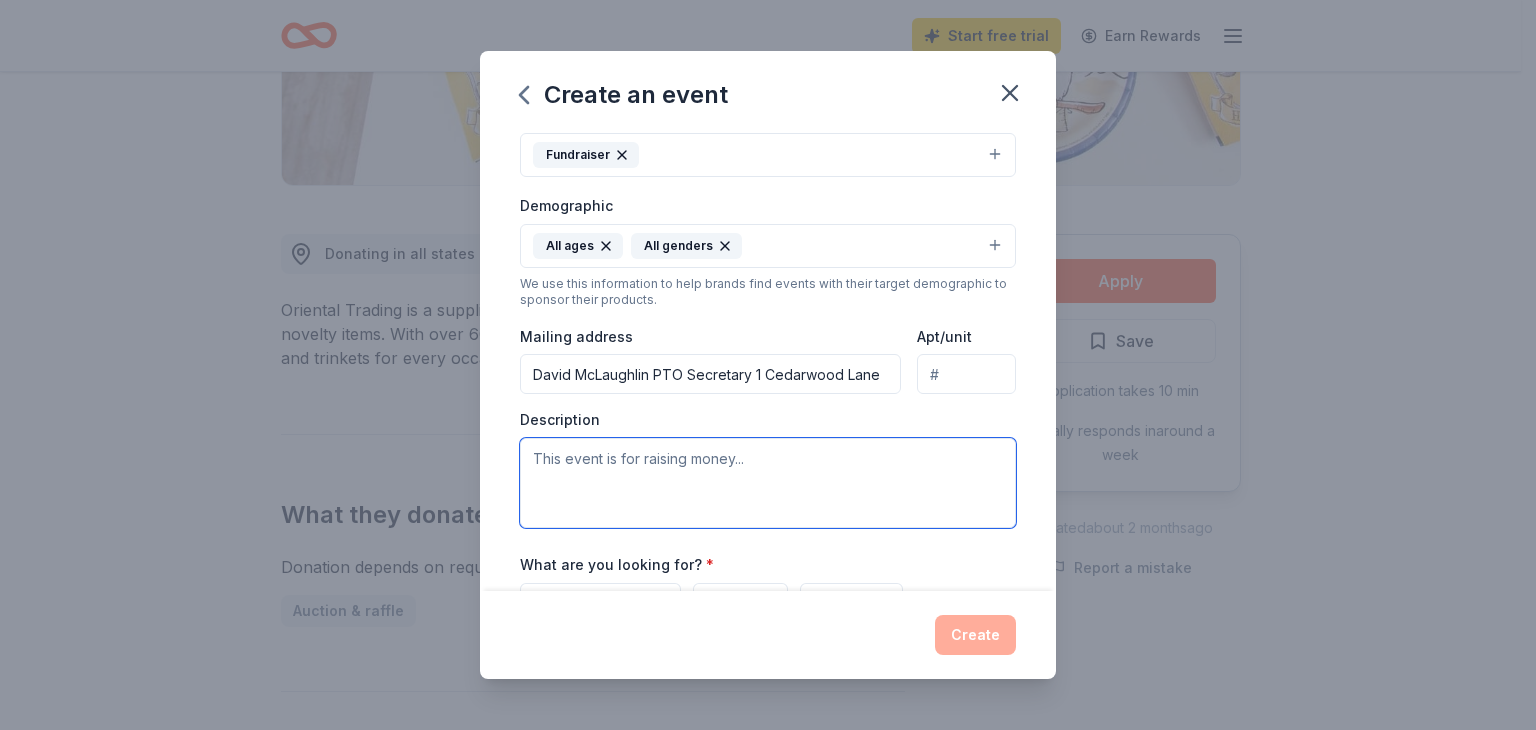 click at bounding box center (768, 483) 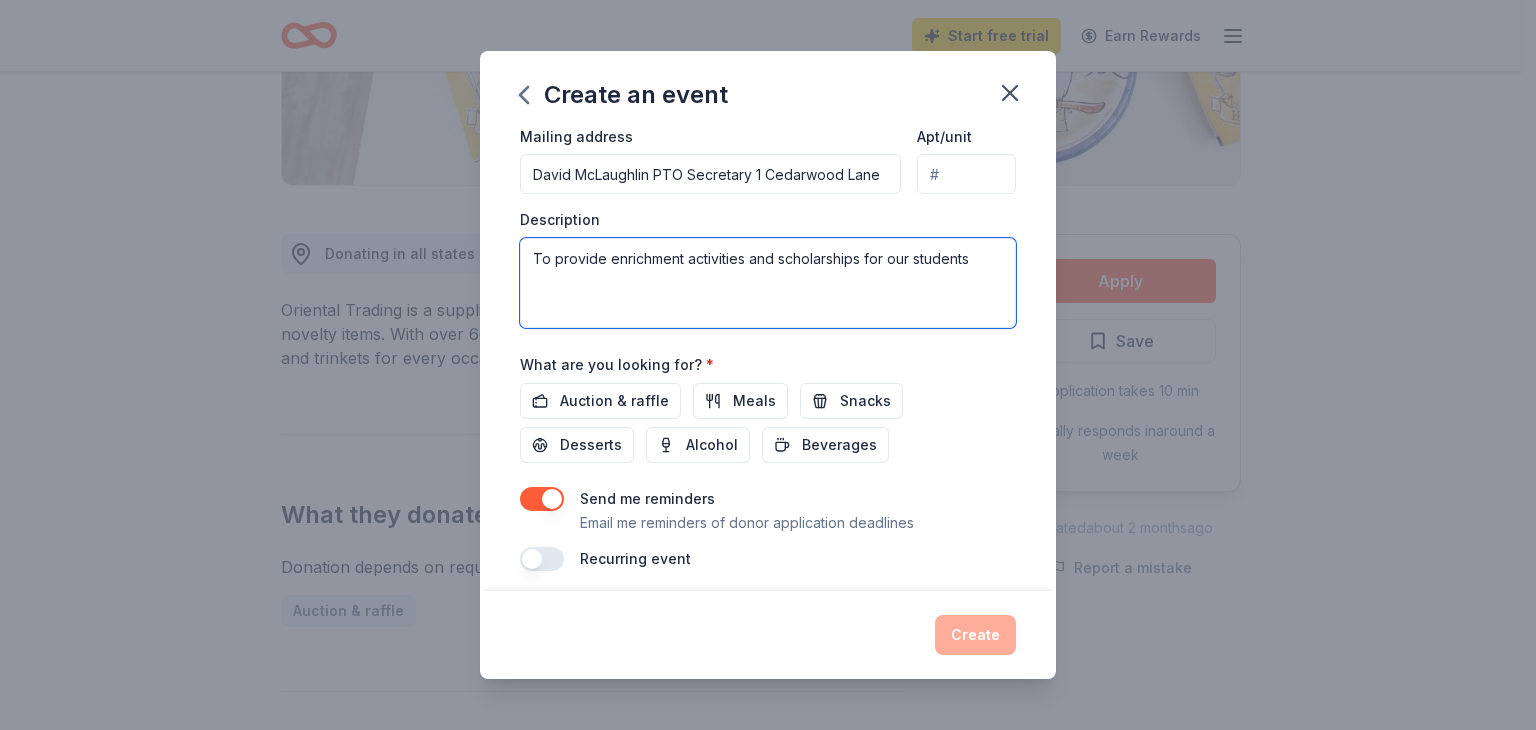 scroll, scrollTop: 499, scrollLeft: 0, axis: vertical 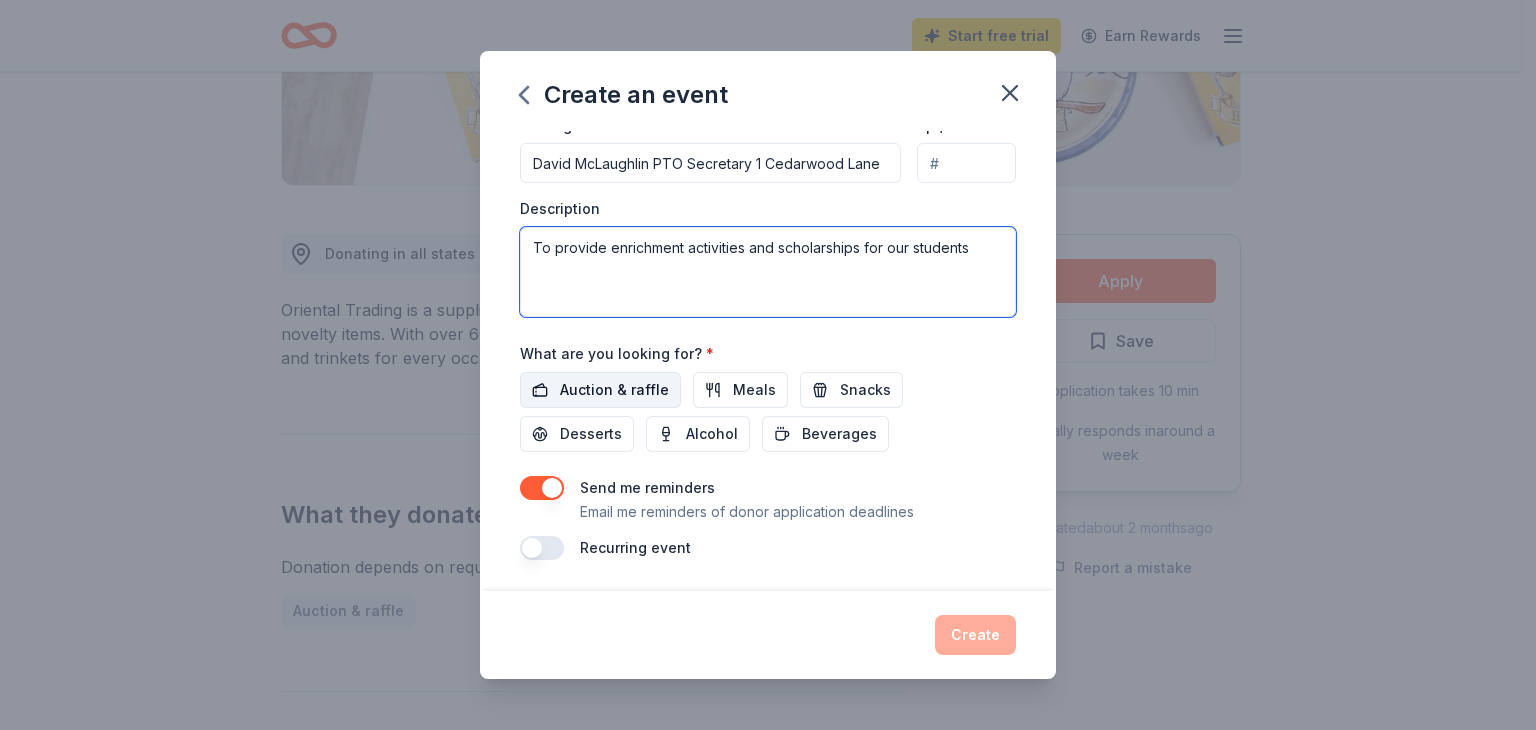 type on "To provide enrichment activities and scholarships for our students" 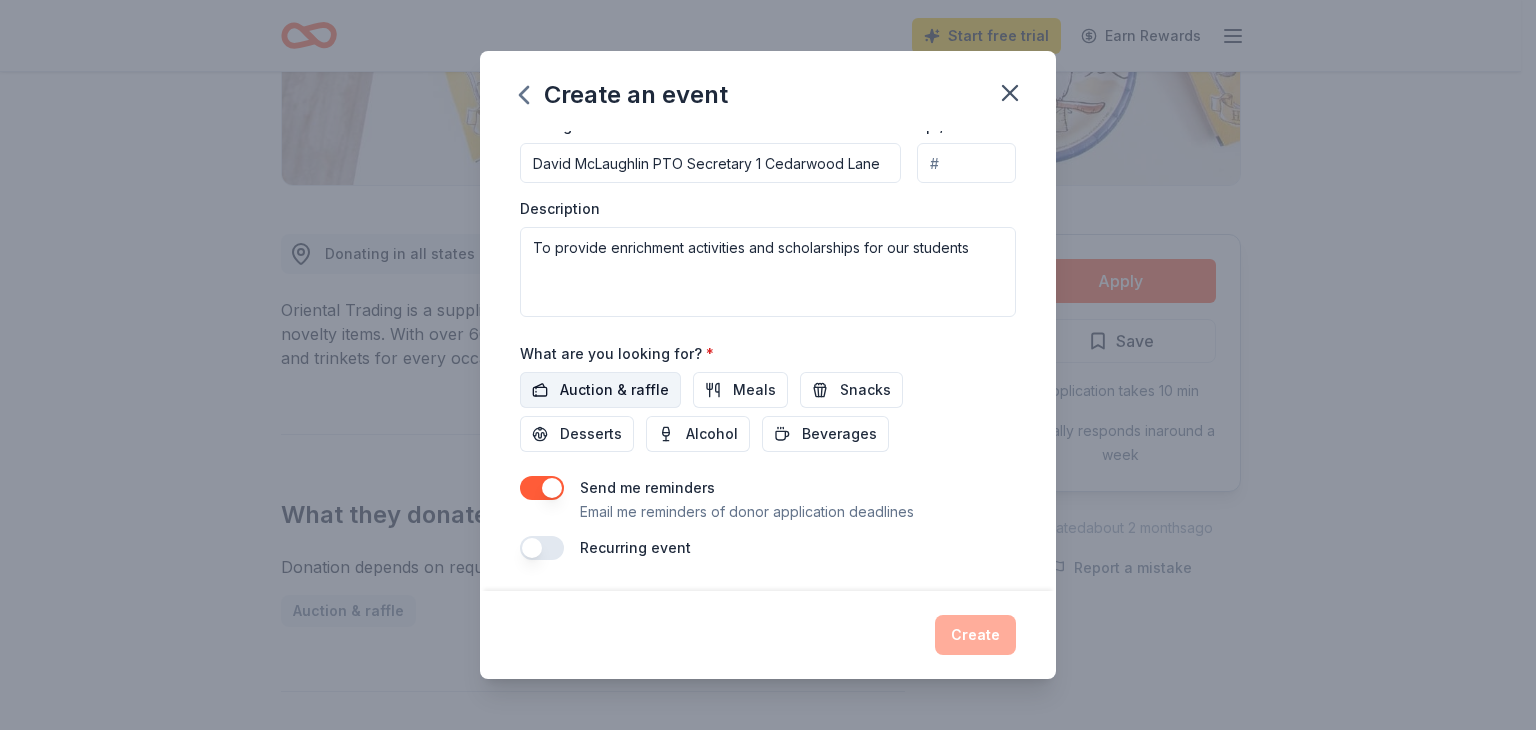click on "Auction & raffle" at bounding box center [614, 390] 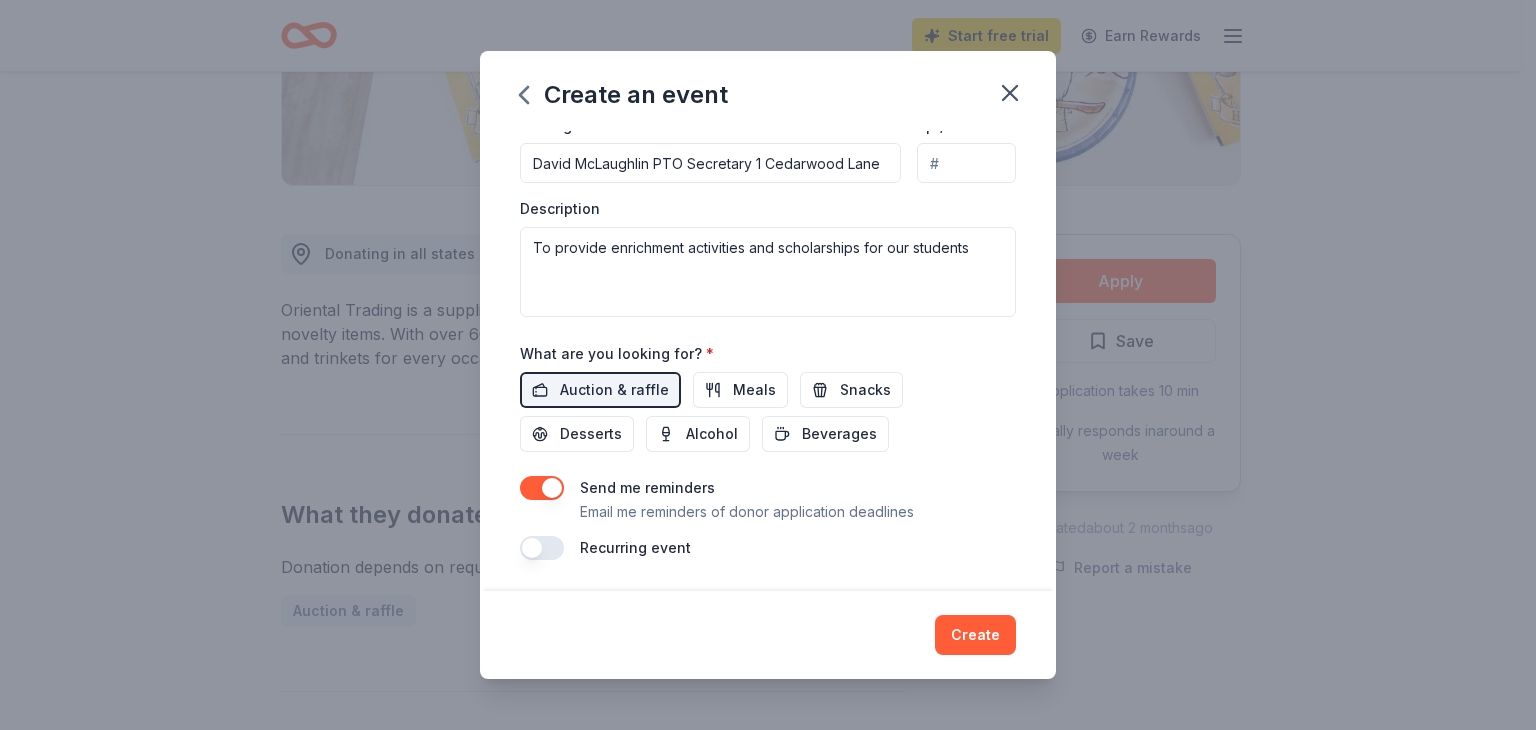 click at bounding box center (542, 488) 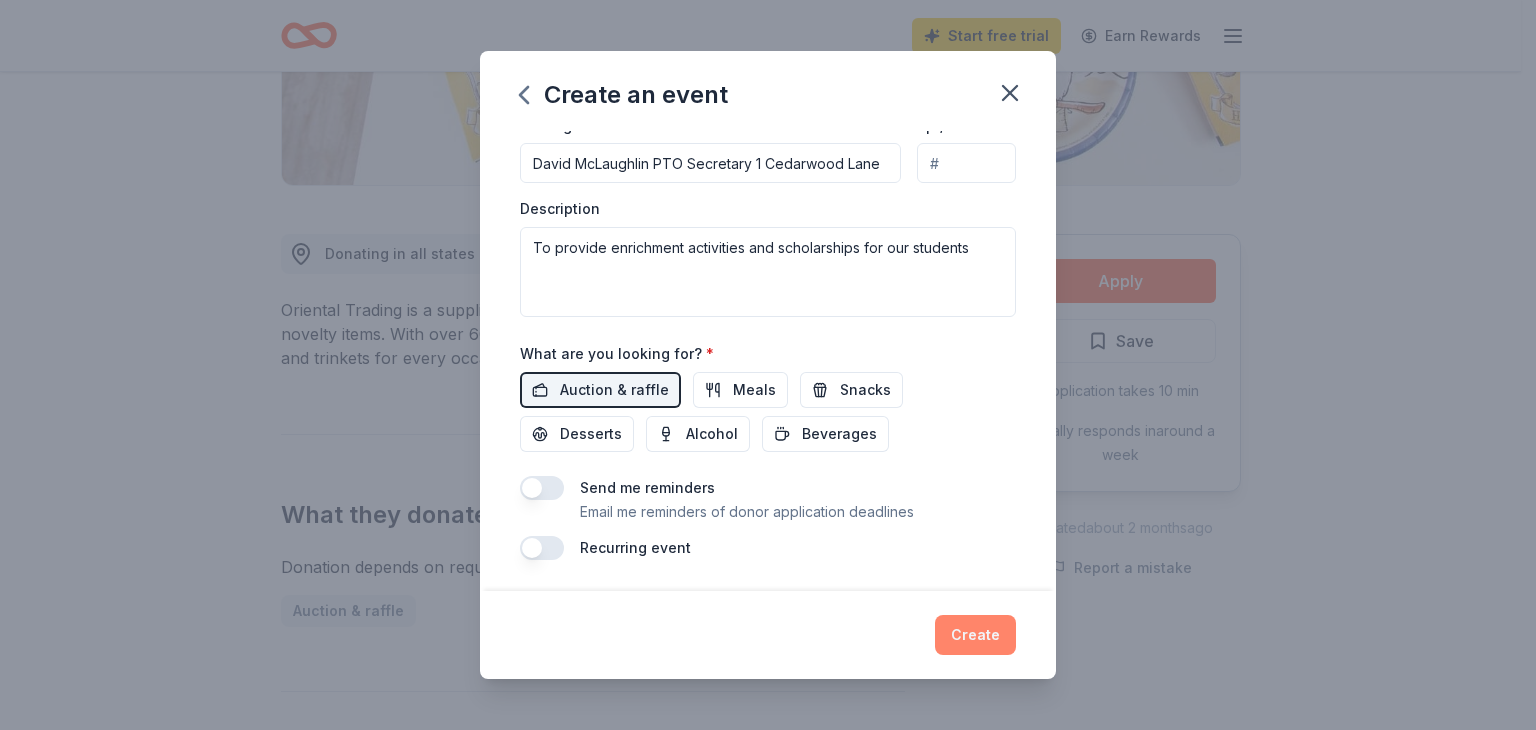 click on "Create" at bounding box center [975, 635] 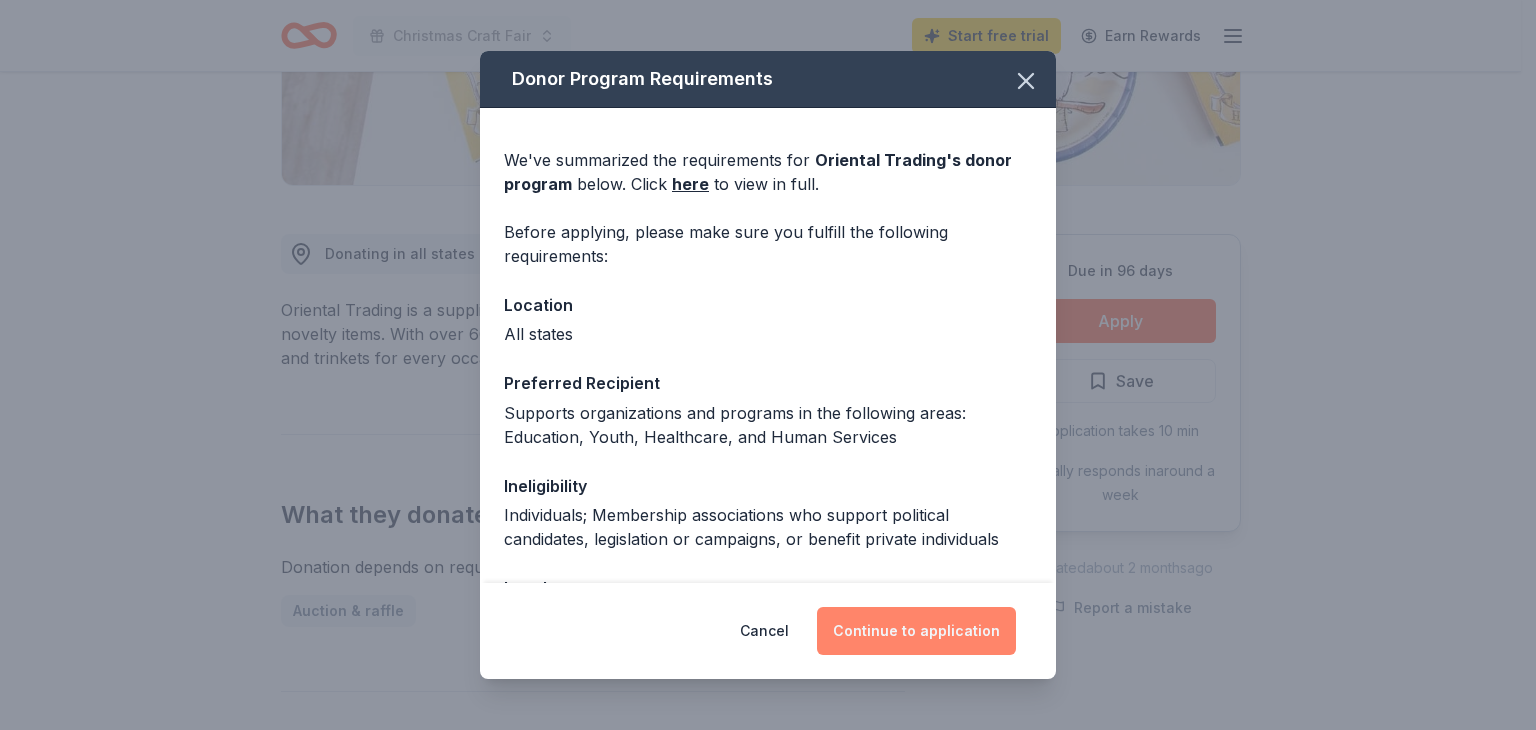 click on "Continue to application" at bounding box center (916, 631) 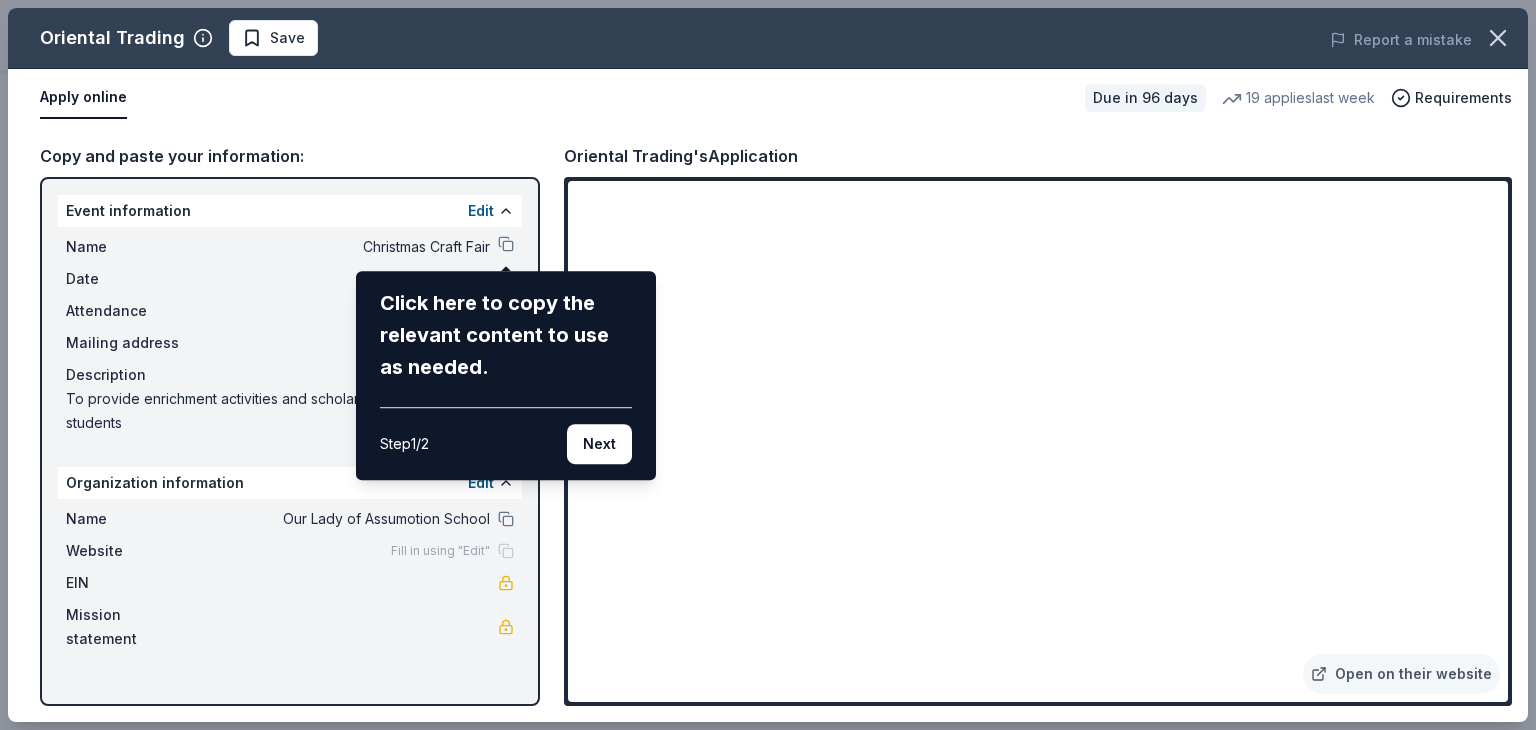 click on "Next" at bounding box center (599, 444) 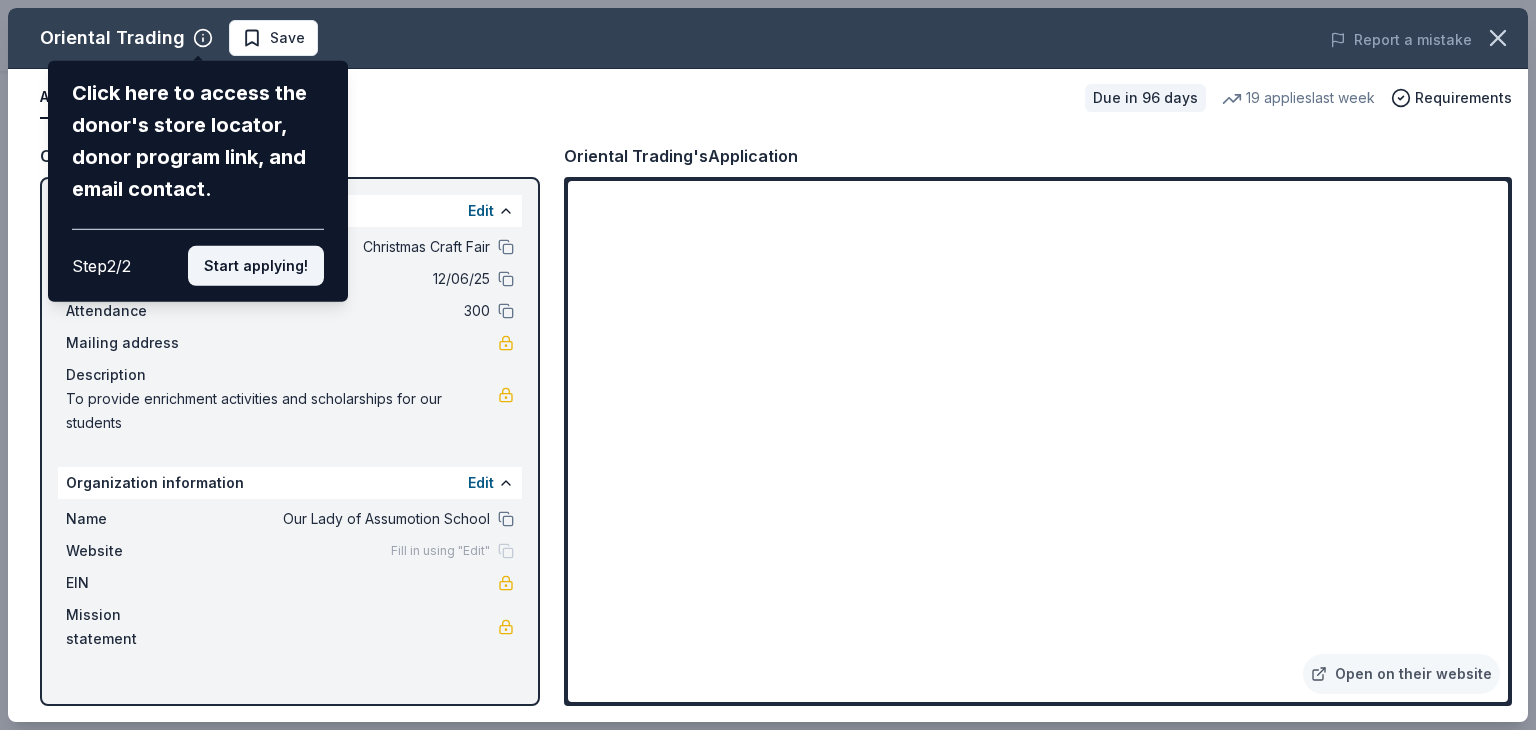 click on "Start applying!" at bounding box center (256, 266) 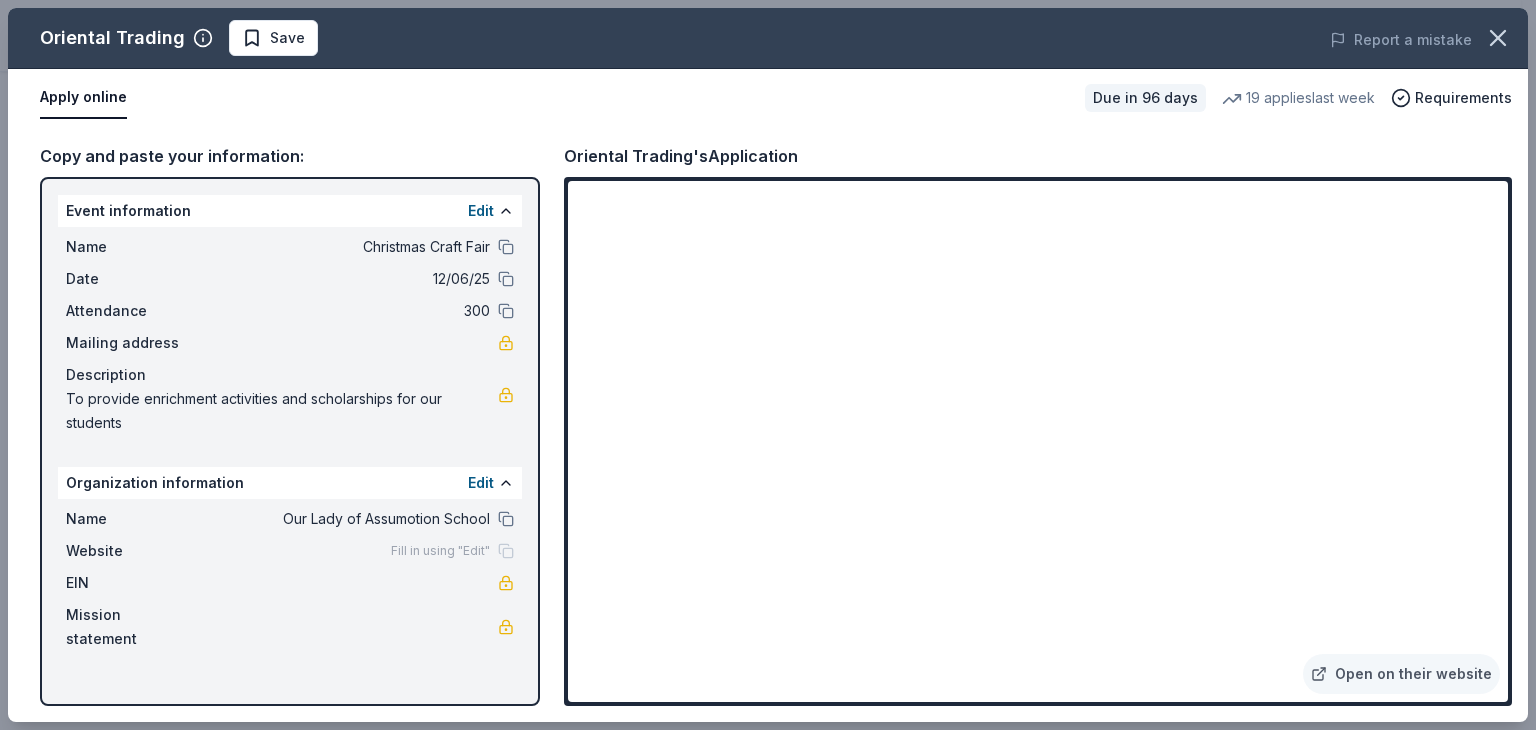 click on "Our Lady of Assumotion School" at bounding box center (345, 519) 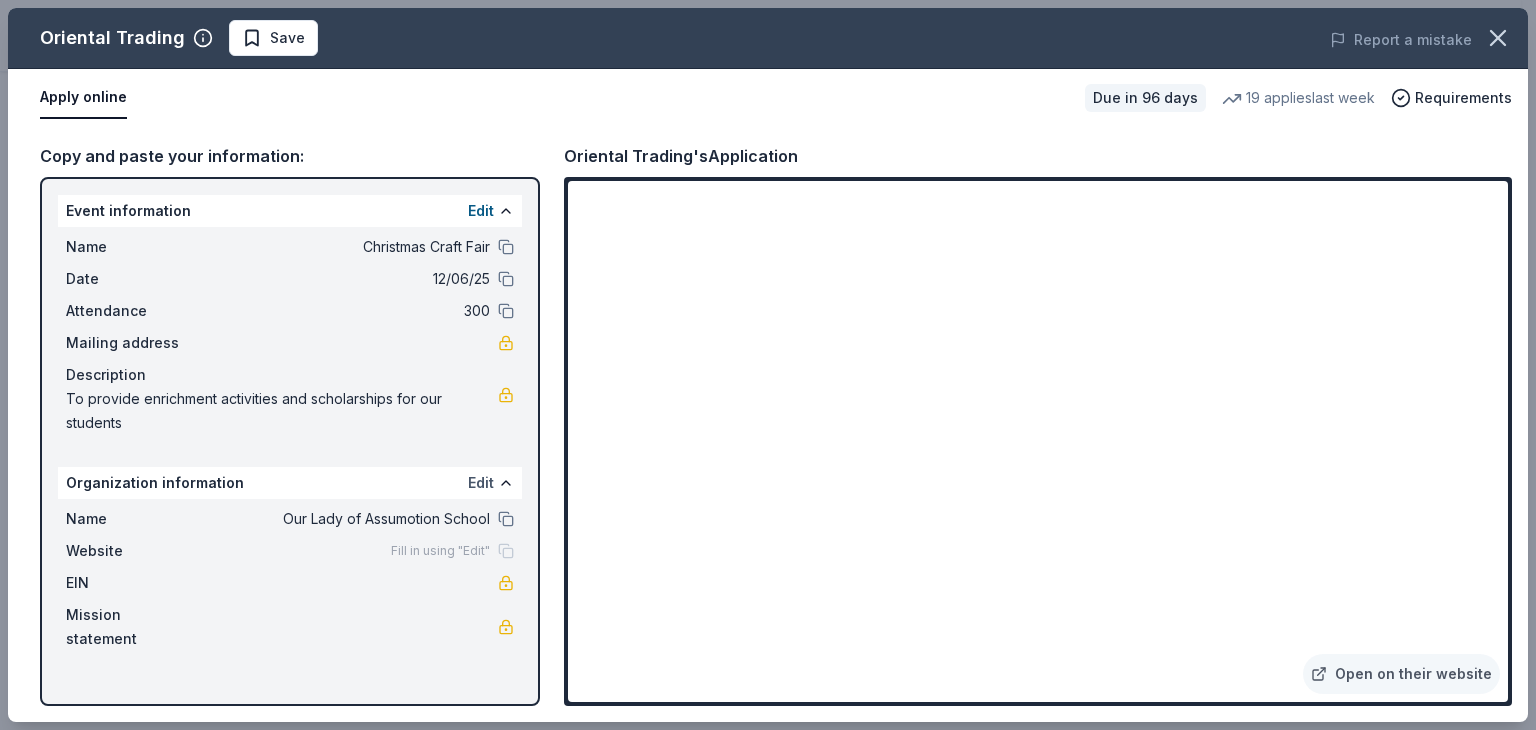 click on "Edit" at bounding box center (481, 483) 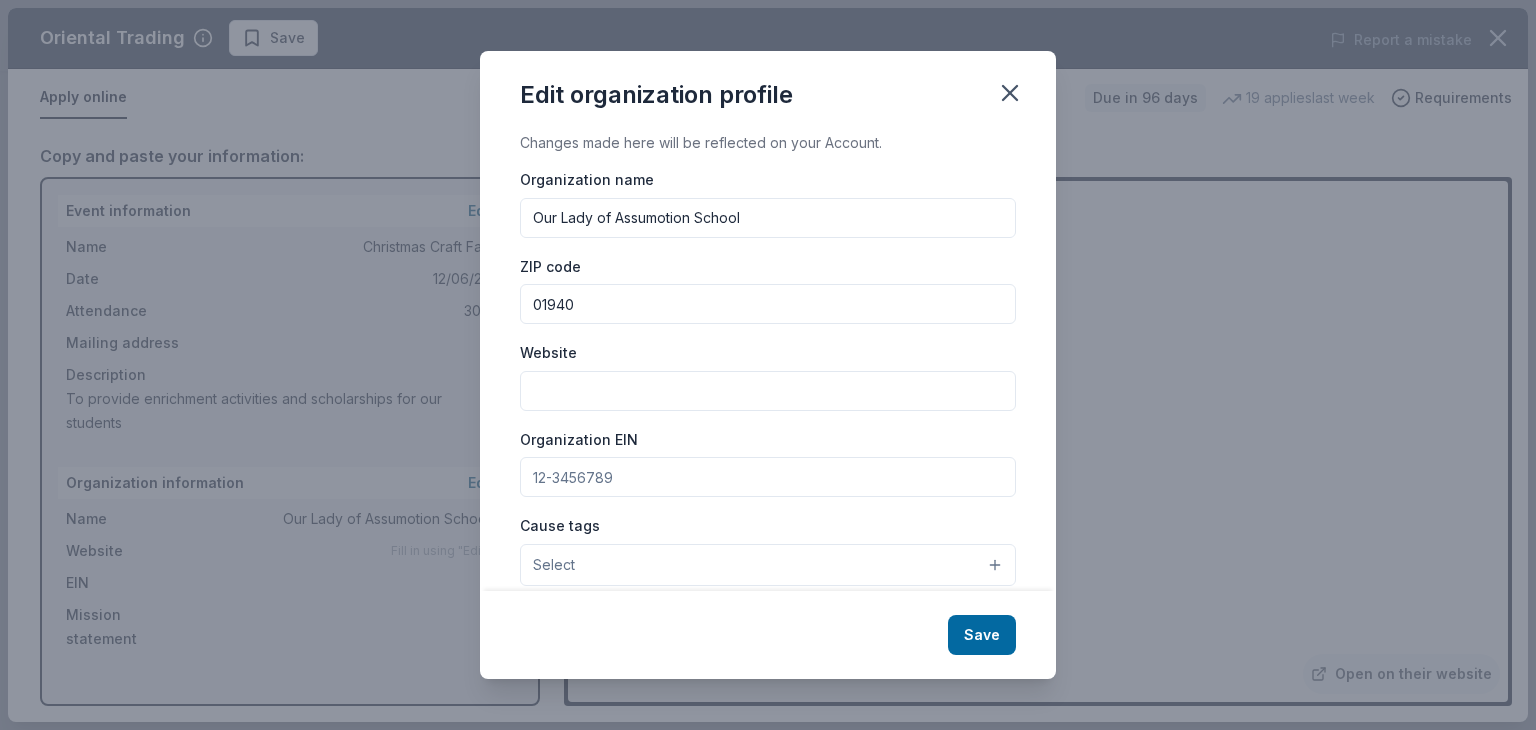 click on "Our Lady of Assumotion School" at bounding box center [768, 218] 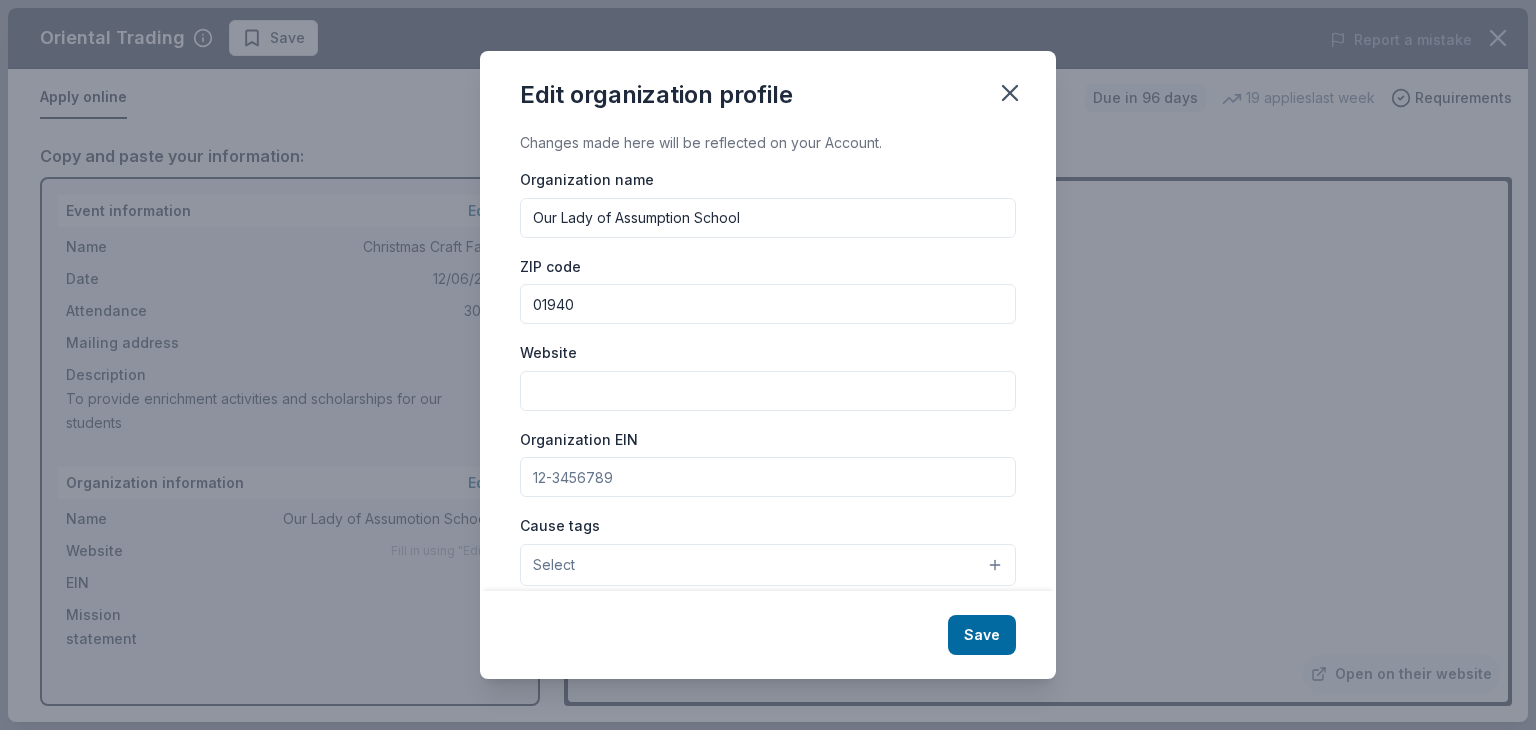 type on "Our Lady of Assumption School" 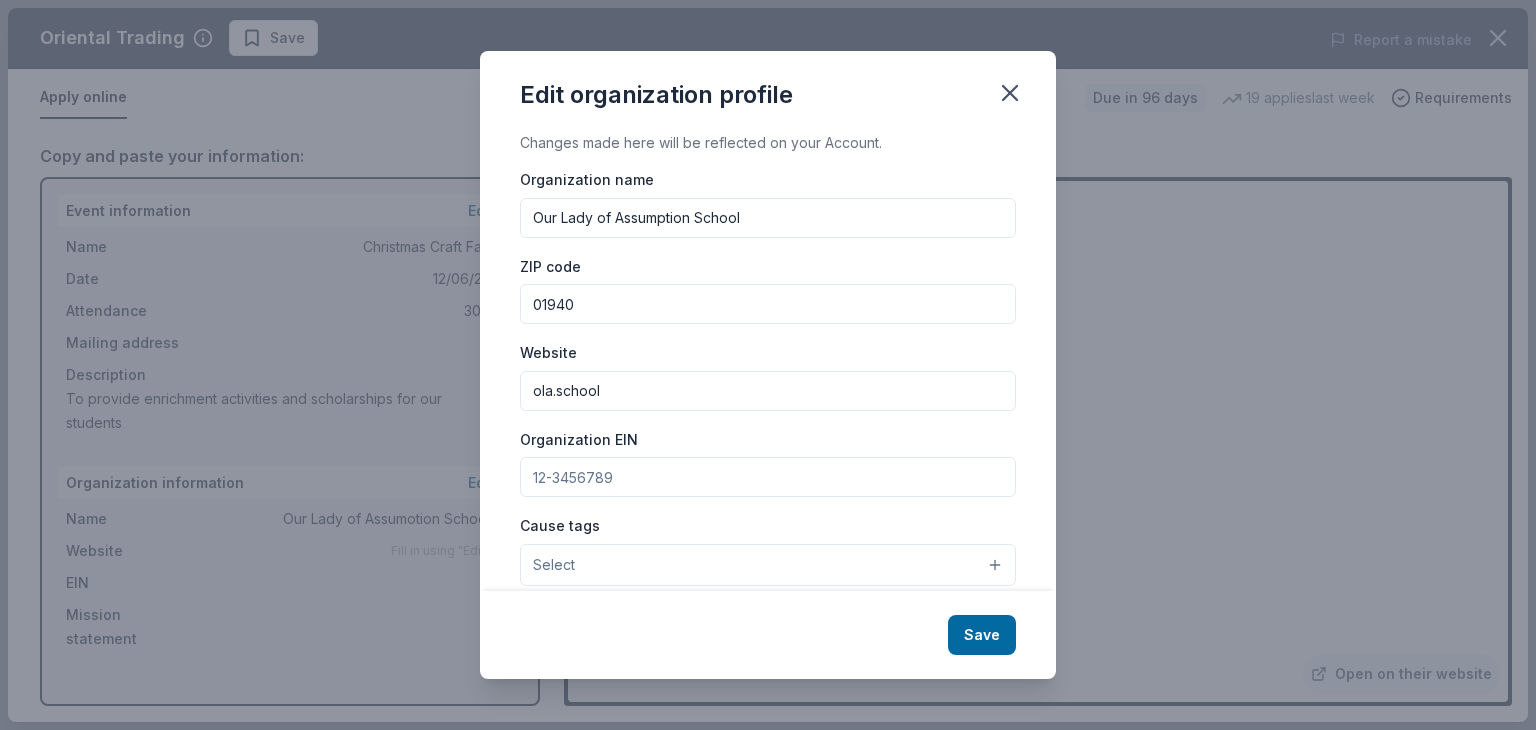 type on "ola.school" 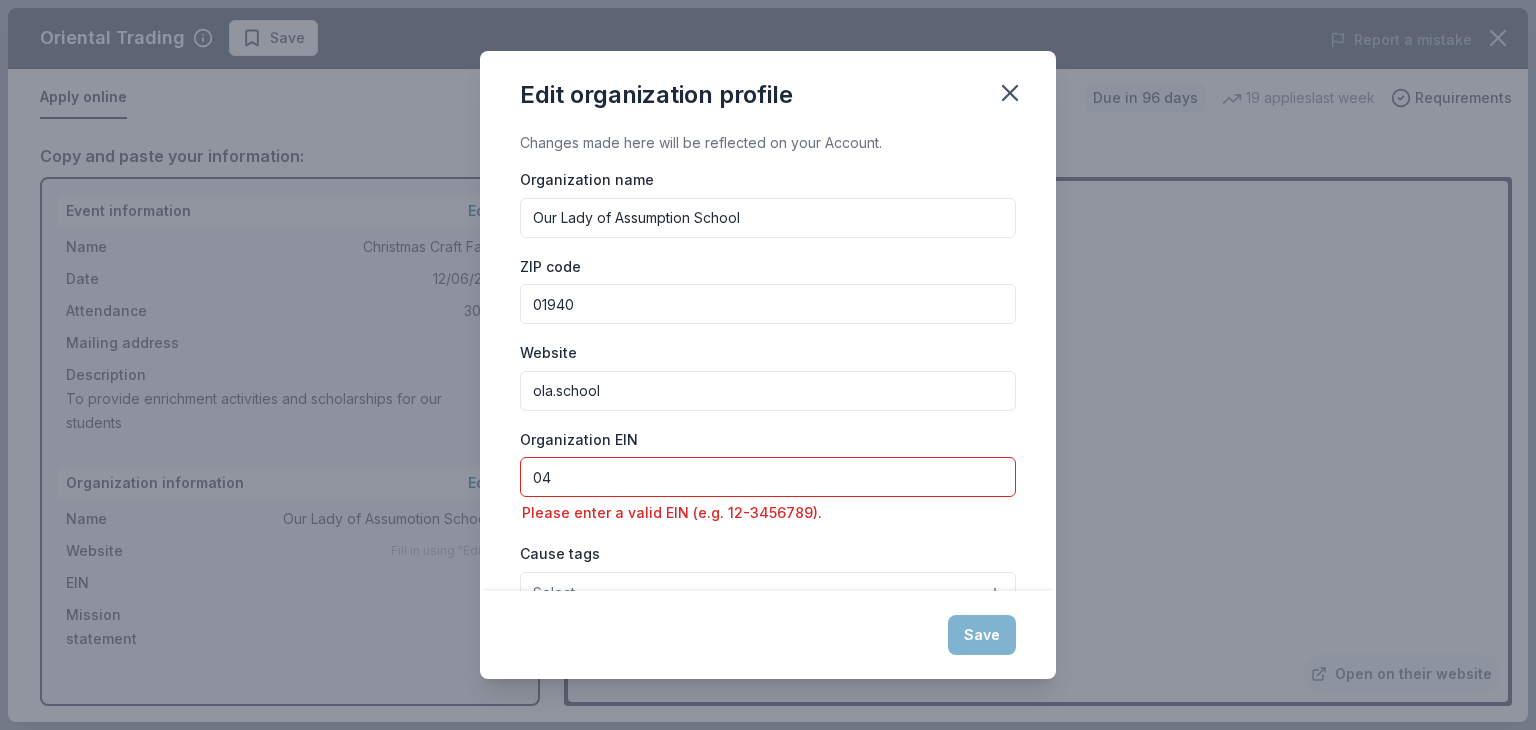 type on "0" 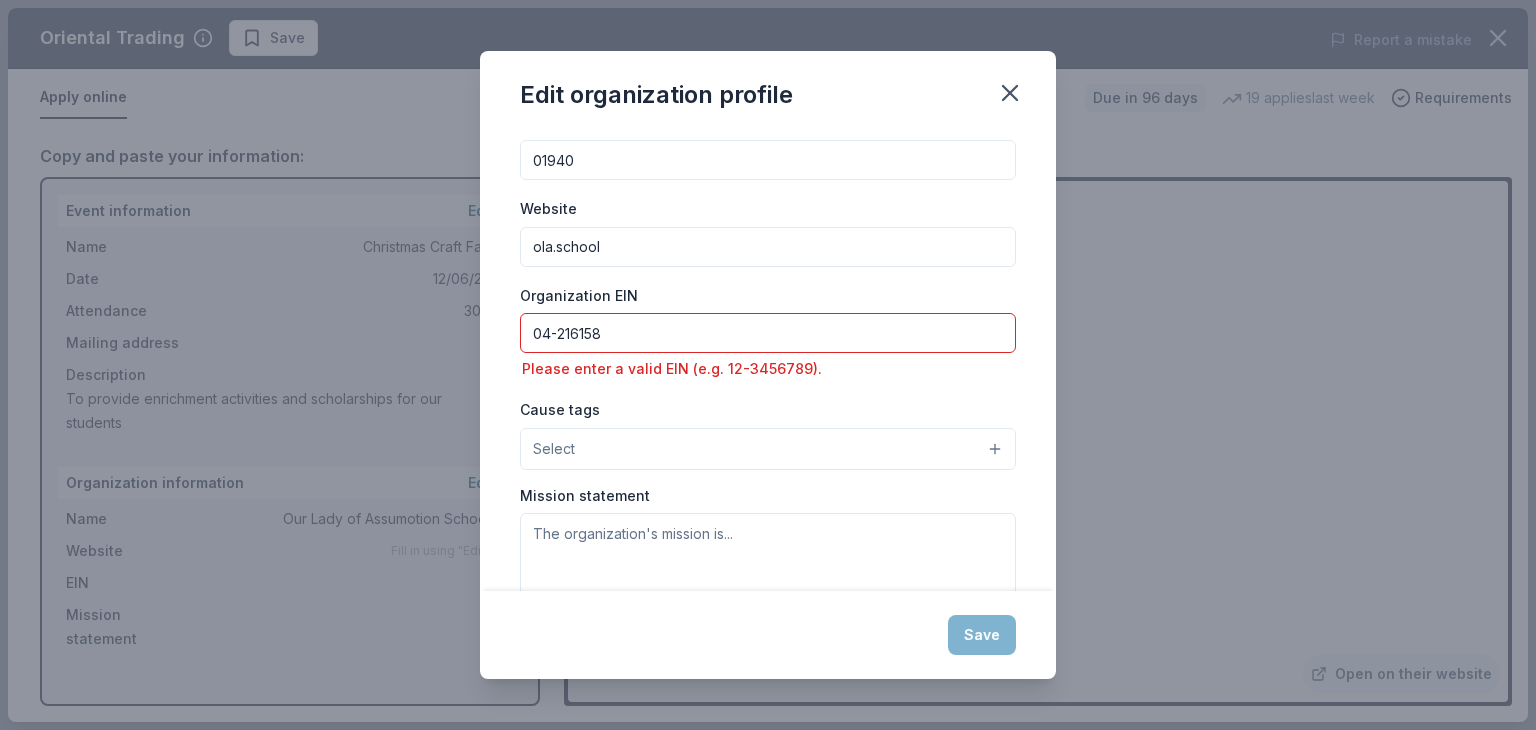 scroll, scrollTop: 144, scrollLeft: 0, axis: vertical 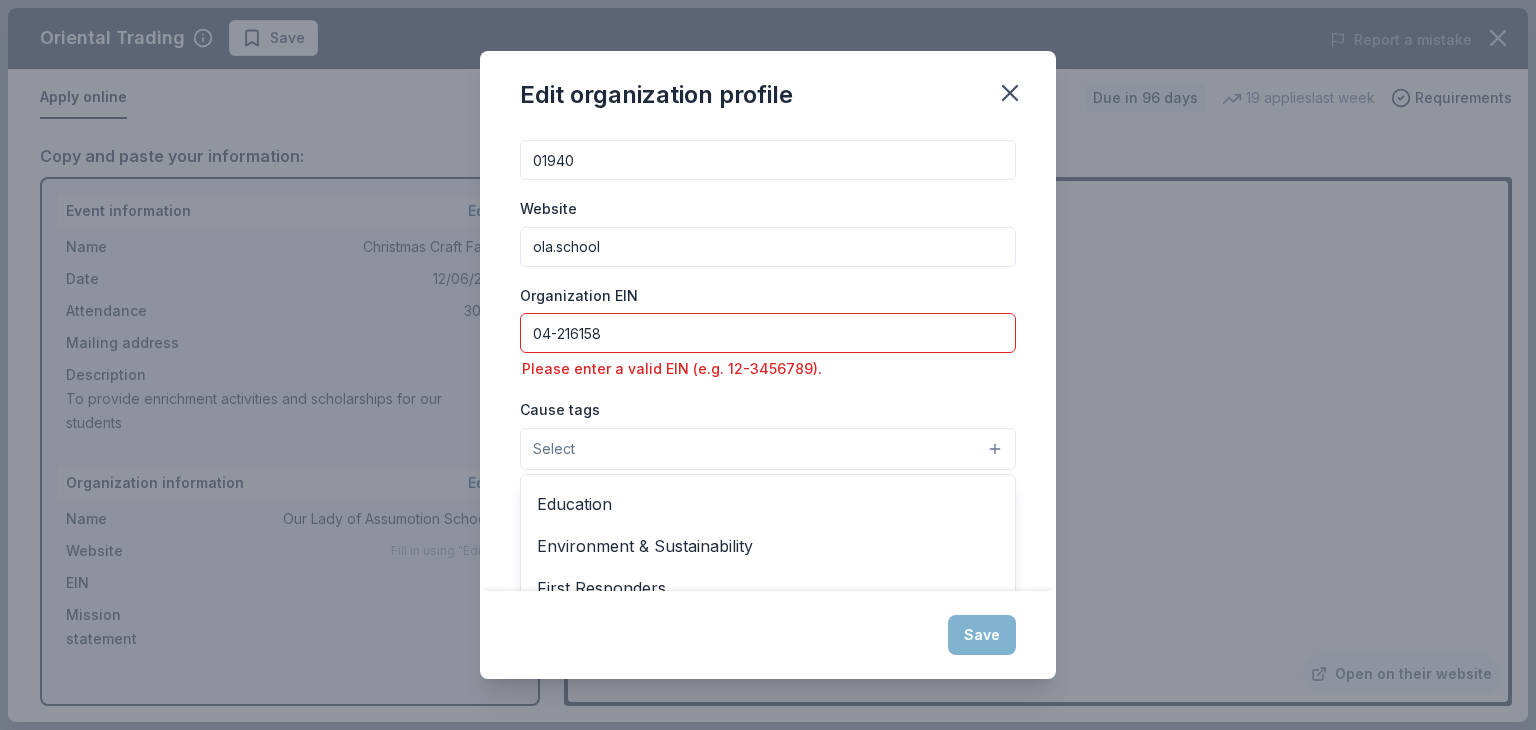 click on "Education" at bounding box center (768, 504) 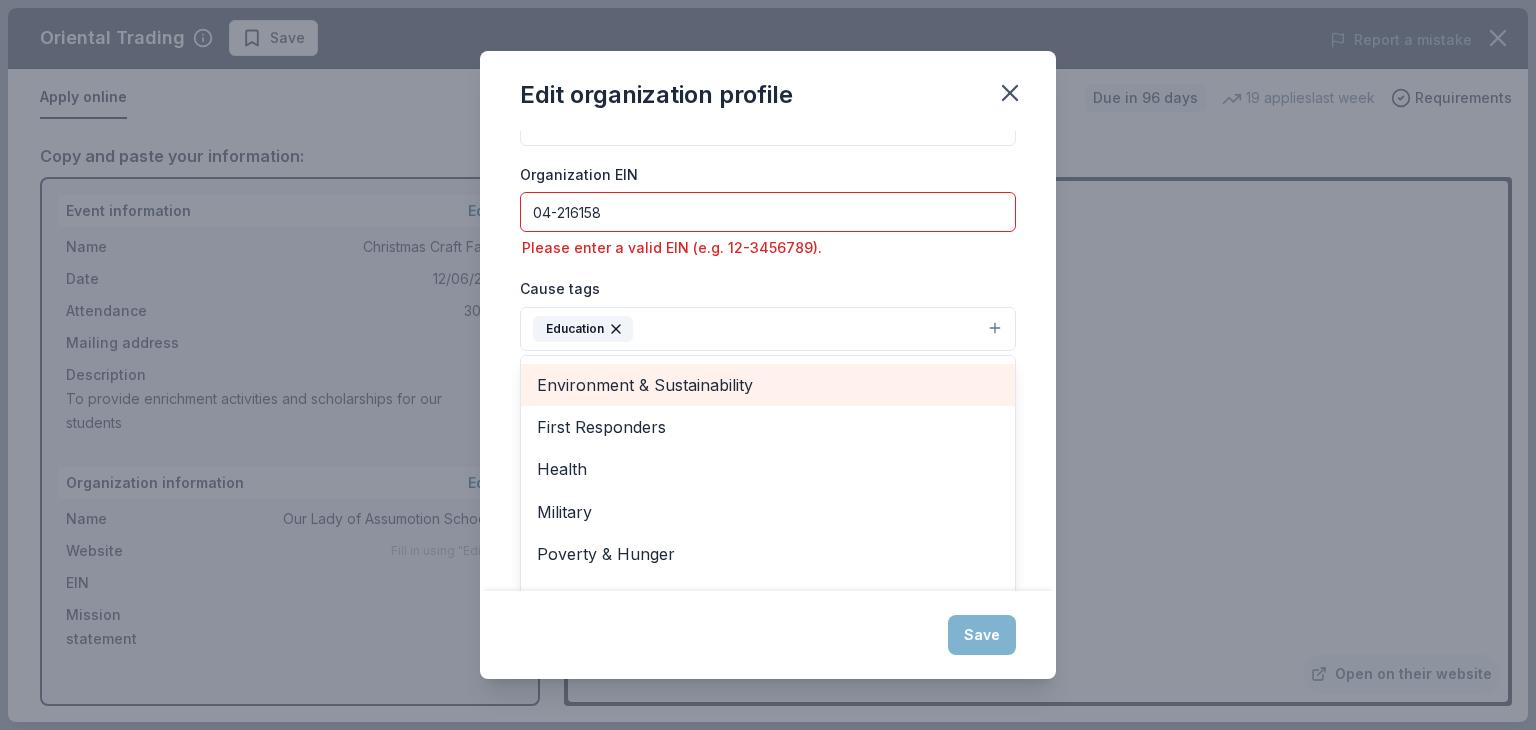 scroll, scrollTop: 269, scrollLeft: 0, axis: vertical 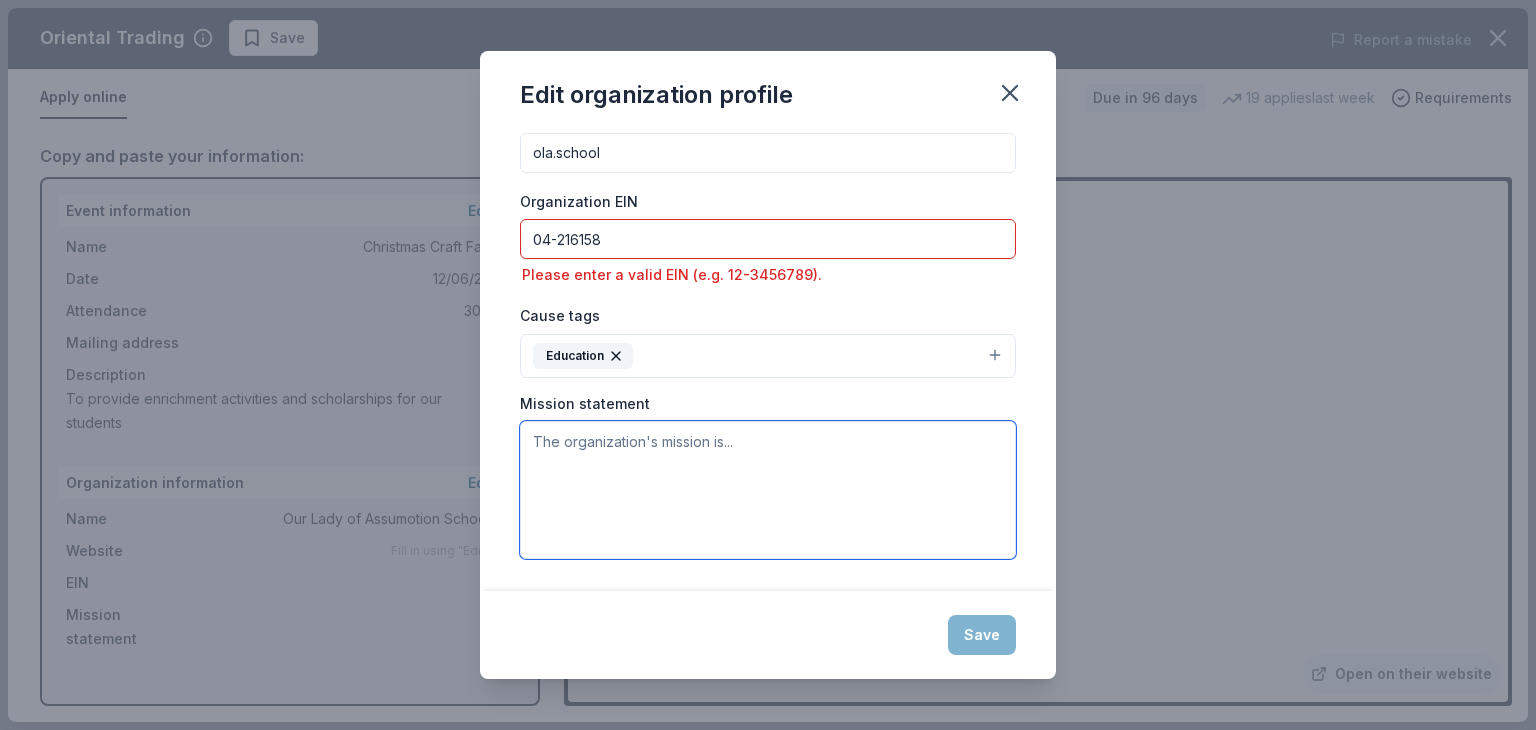 click at bounding box center [768, 490] 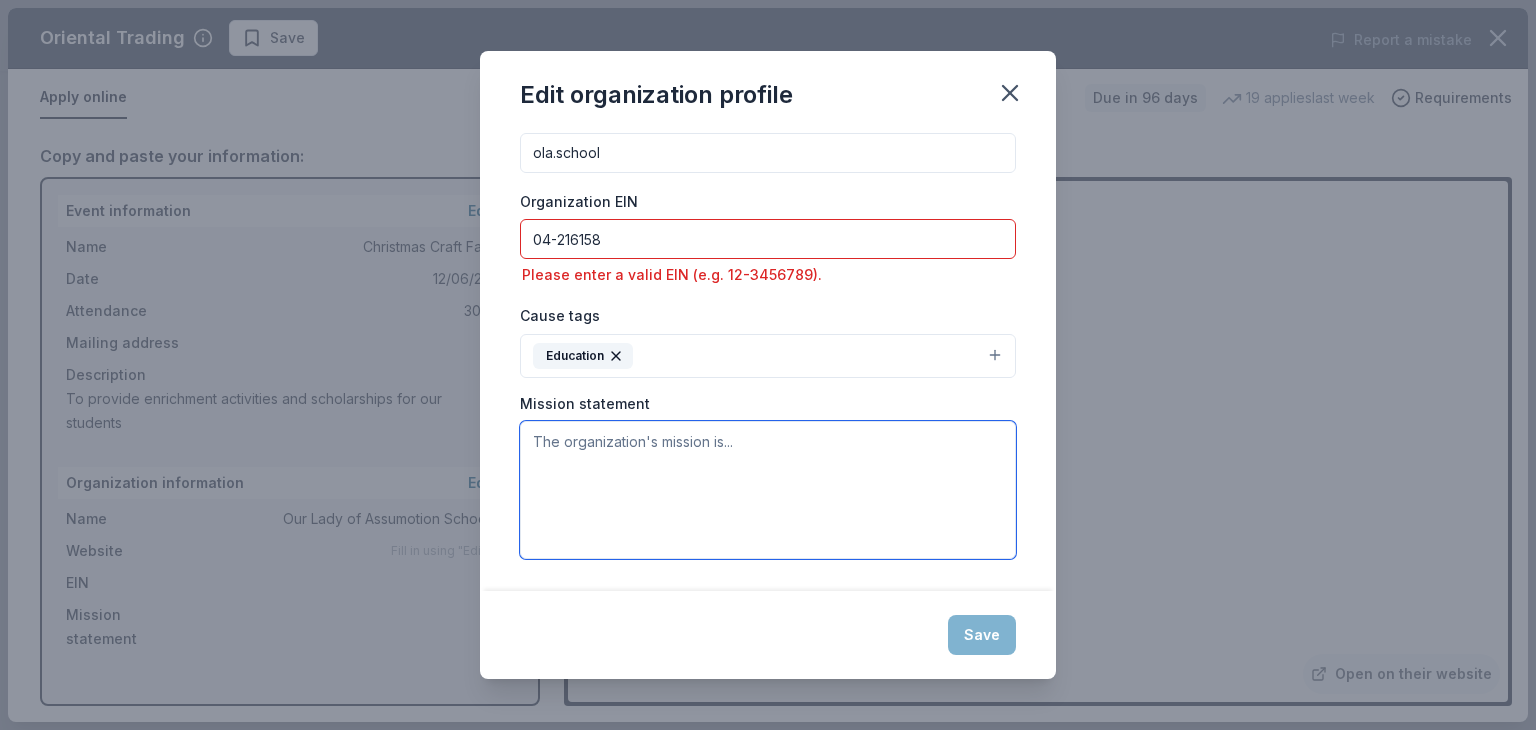 paste on "Our Lady of the Assumption Catholic School seeks to create a nurturing environment grounded in the Catholic faith, which provides for the spiritual and academic development of each child" 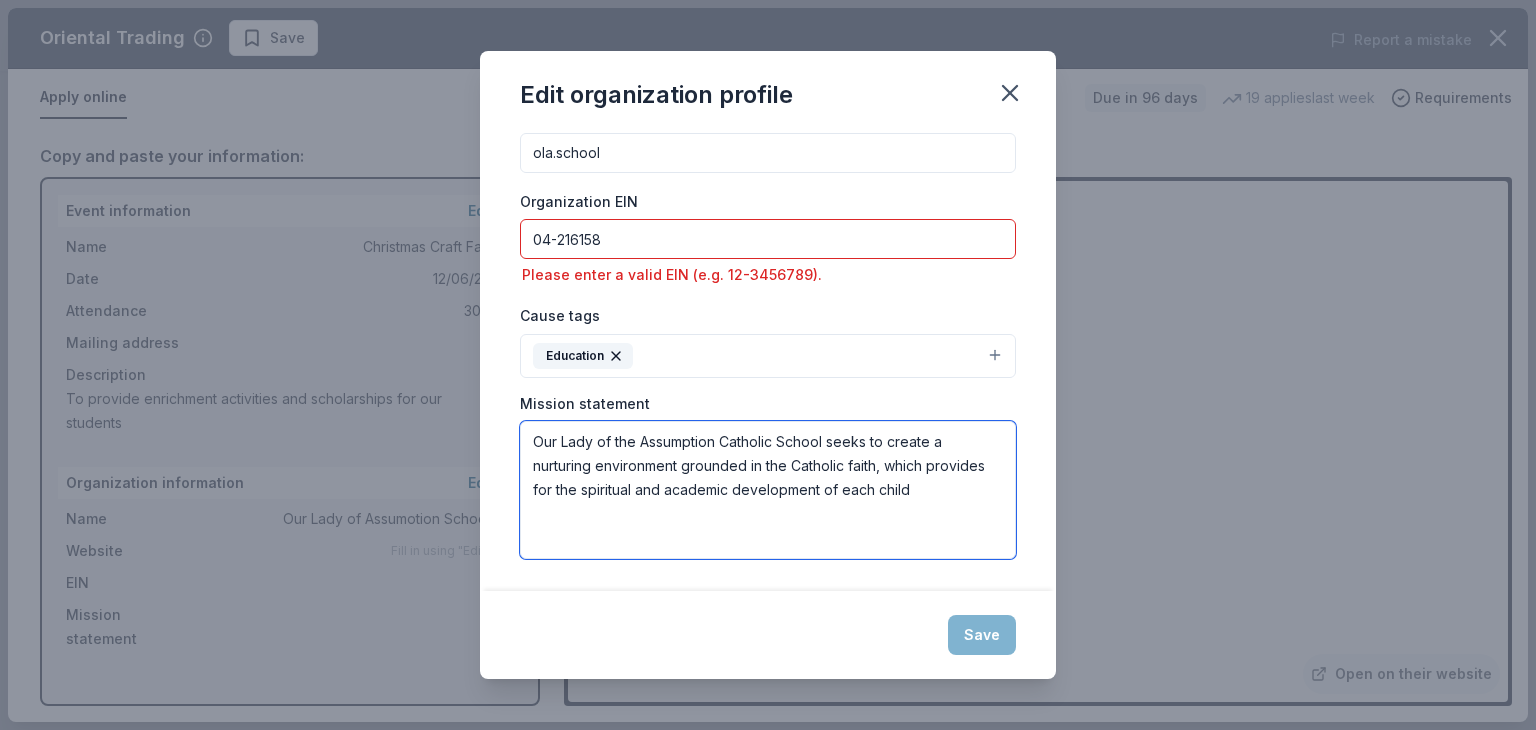 type on "Our Lady of the Assumption Catholic School seeks to create a nurturing environment grounded in the Catholic faith, which provides for the spiritual and academic development of each child" 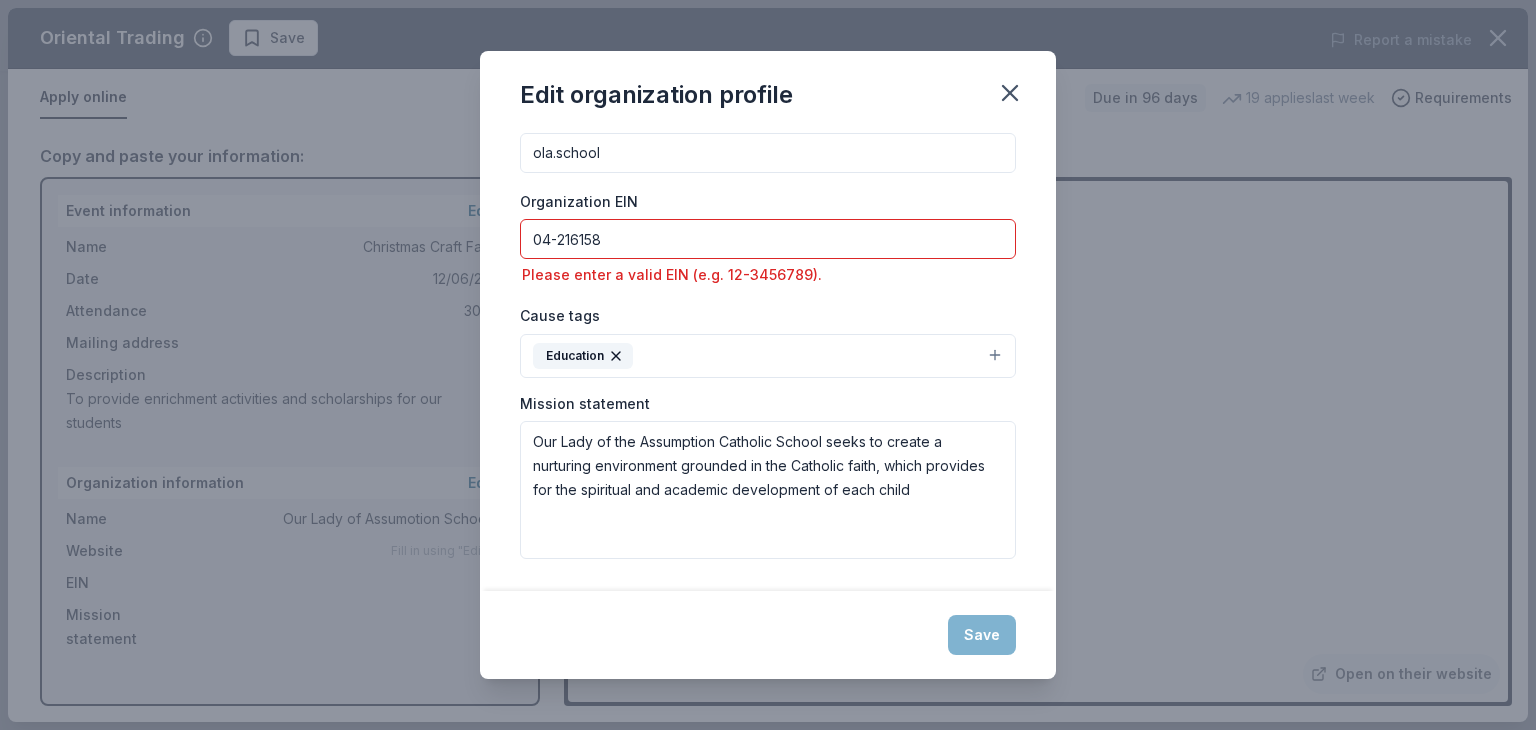 click on "Save" at bounding box center [768, 635] 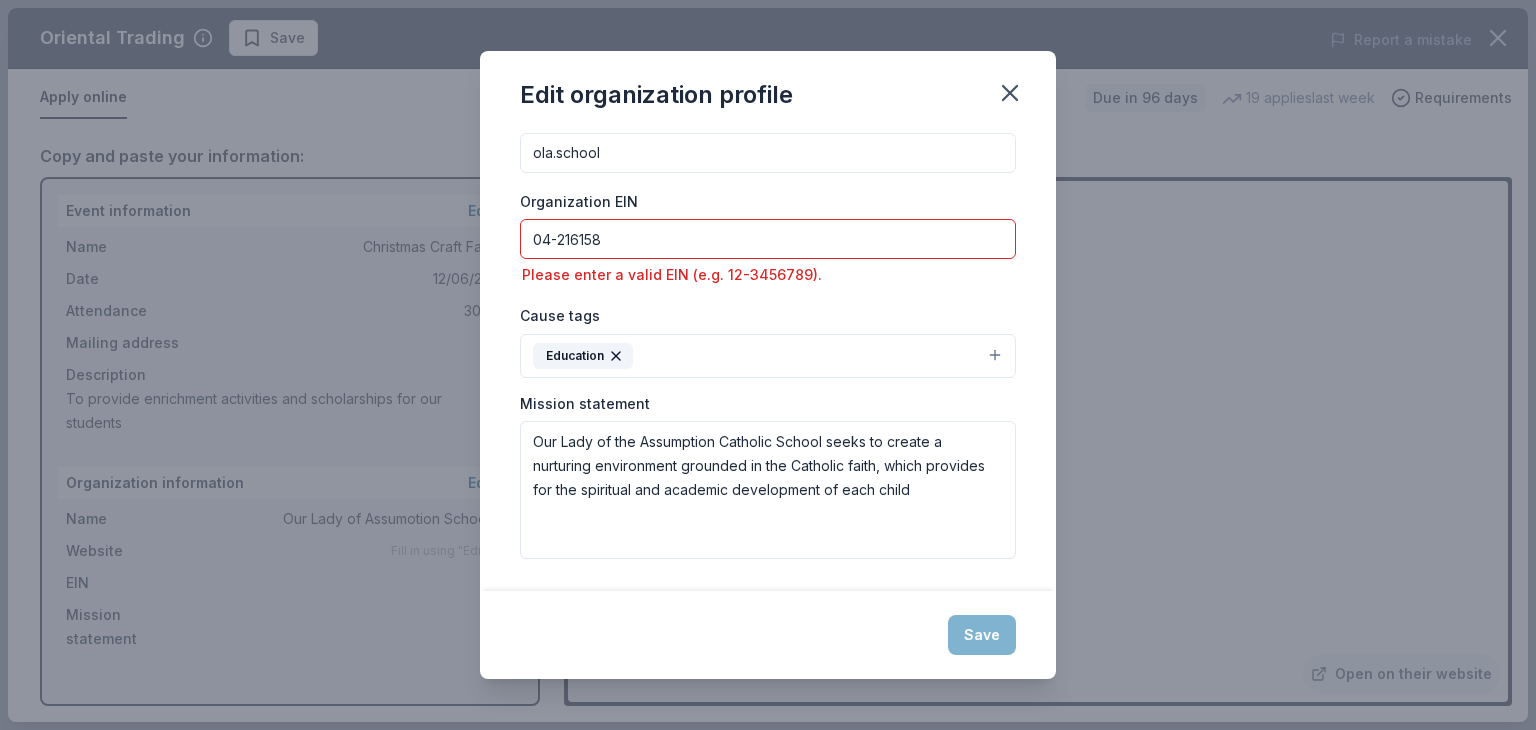 drag, startPoint x: 603, startPoint y: 241, endPoint x: 477, endPoint y: 234, distance: 126.1943 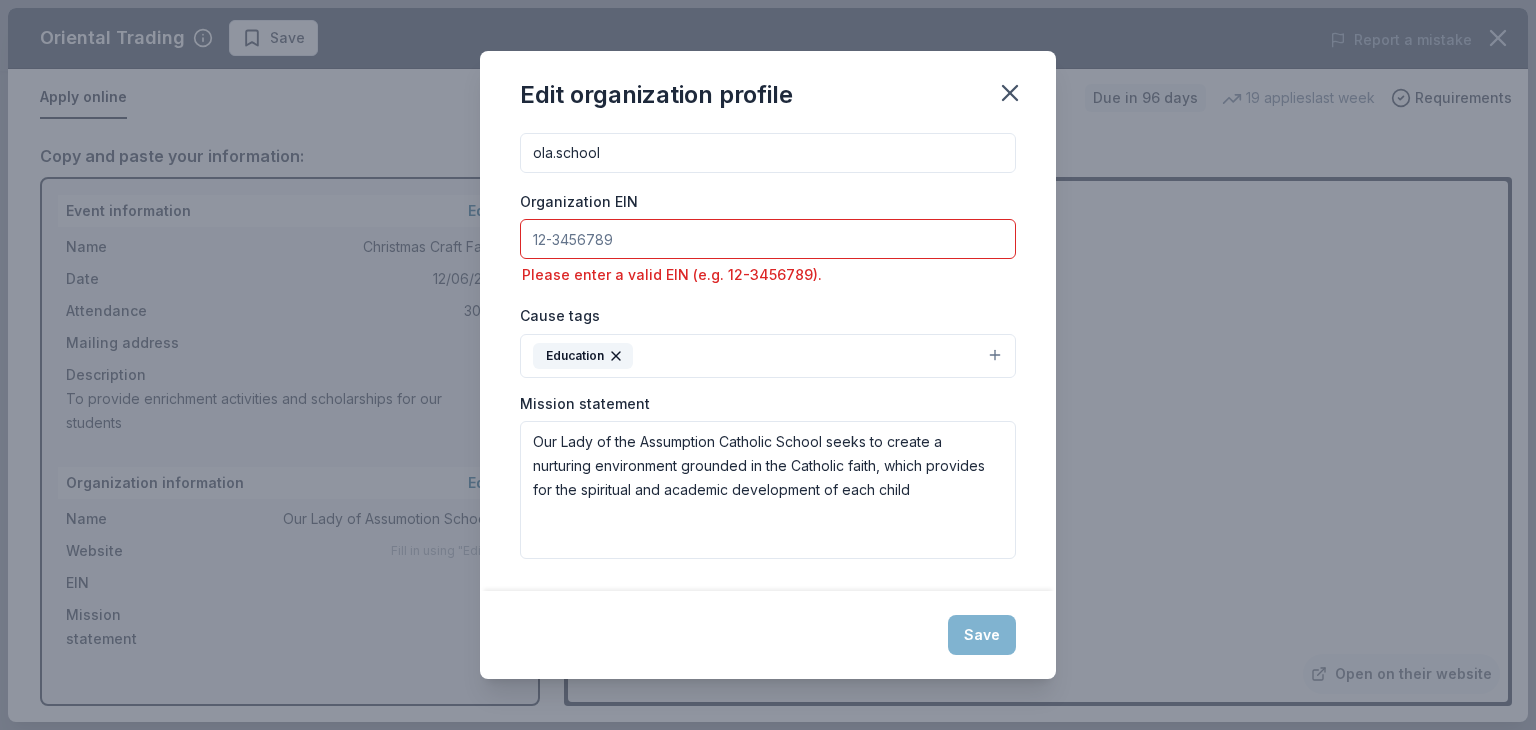scroll, scrollTop: 210, scrollLeft: 0, axis: vertical 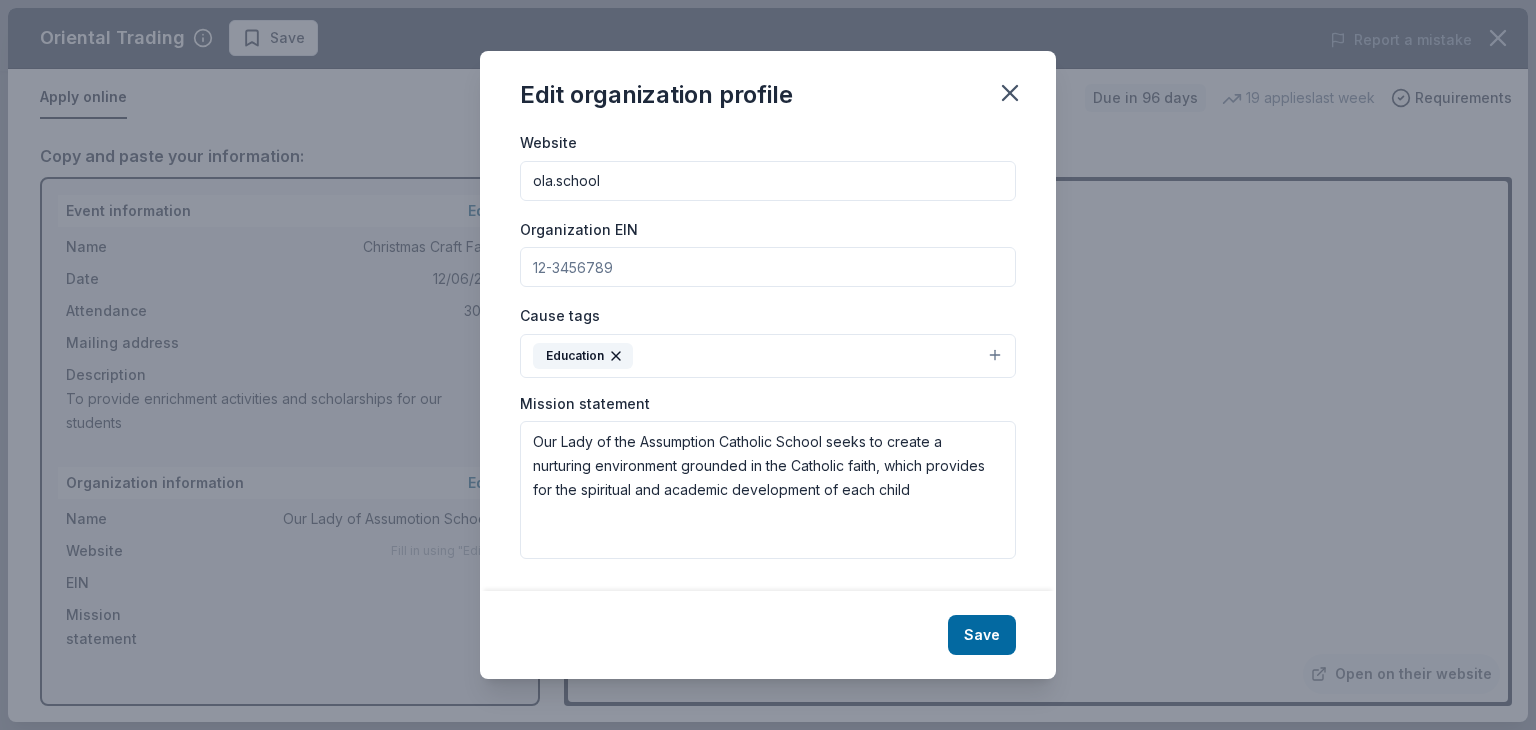 paste on "10988268" 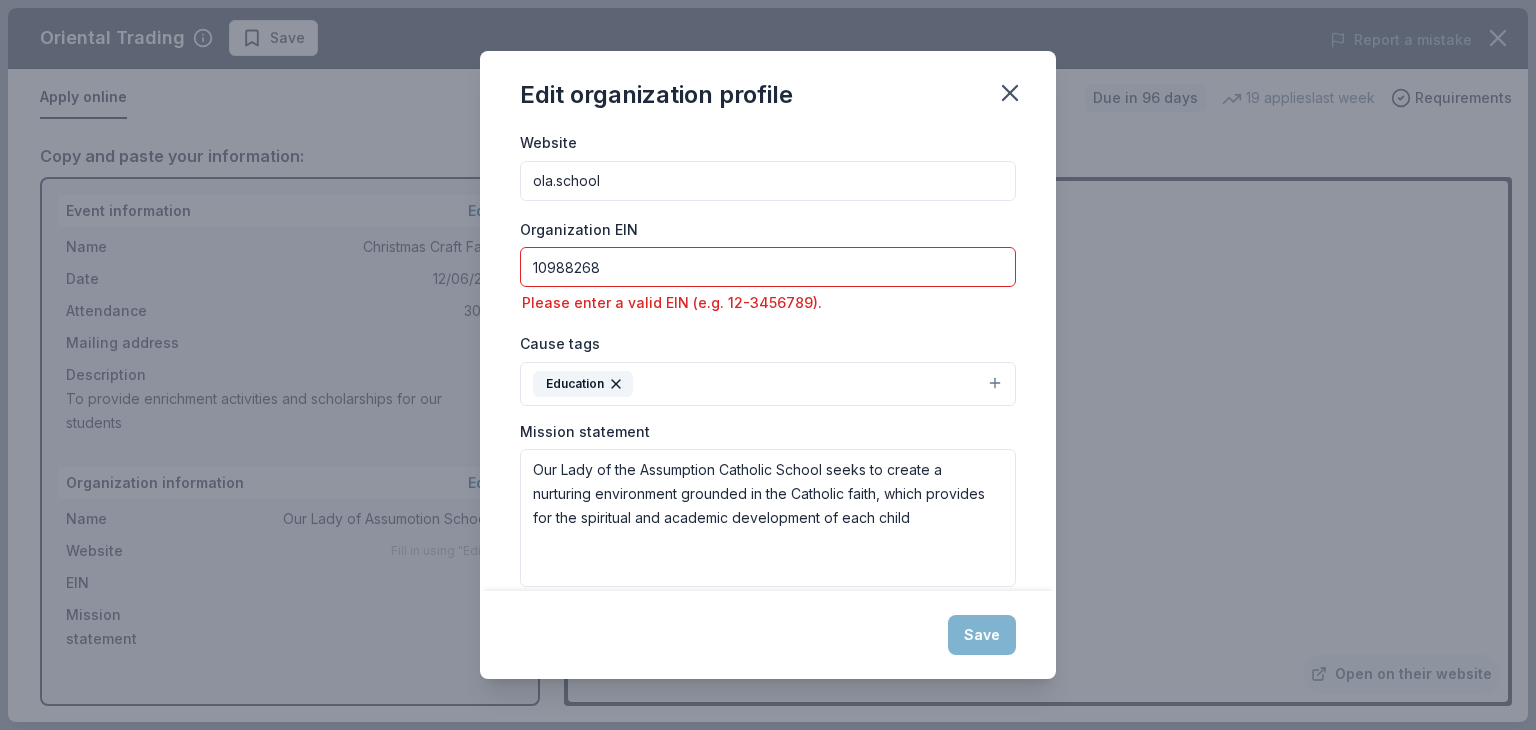 scroll, scrollTop: 238, scrollLeft: 0, axis: vertical 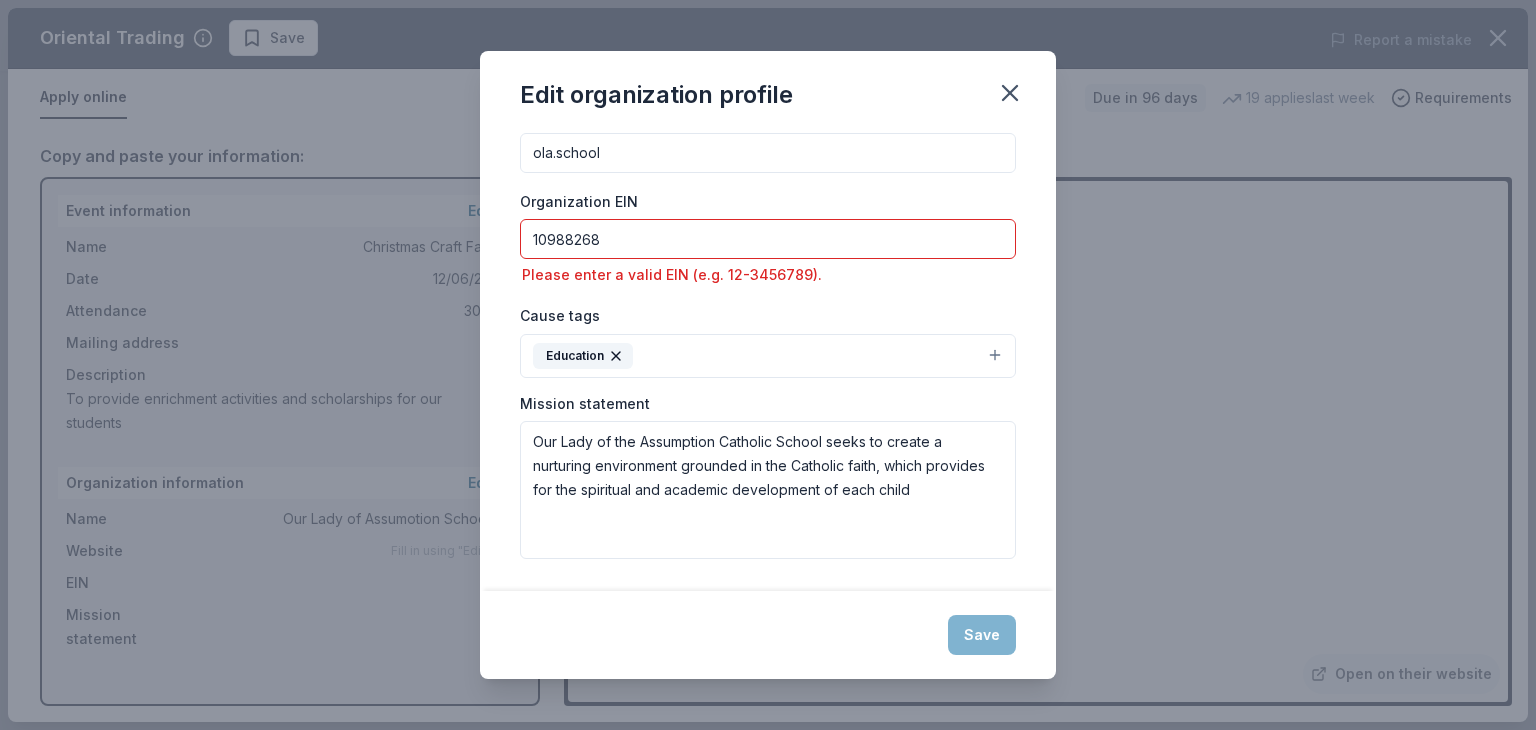 click on "10988268" at bounding box center (768, 239) 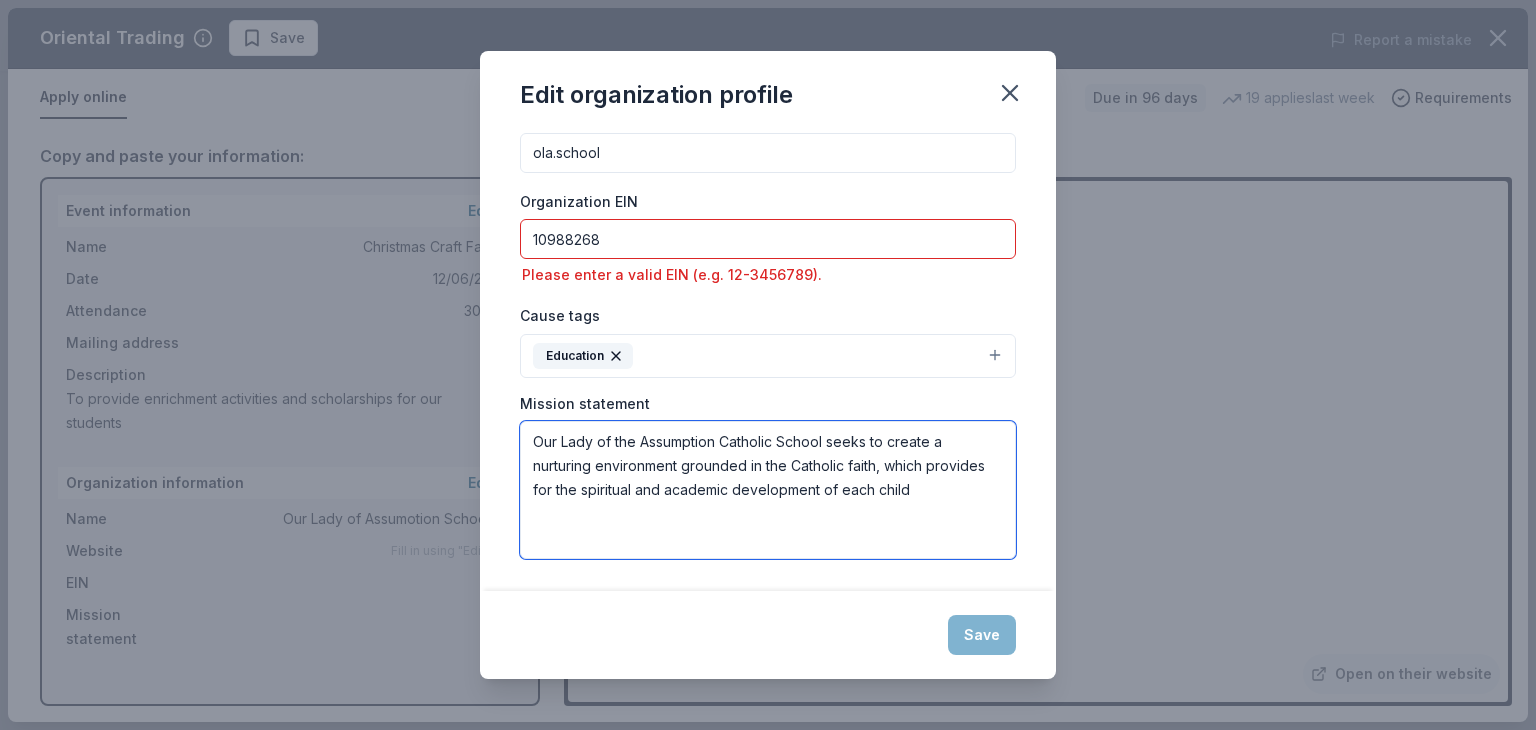 click on "Our Lady of the Assumption Catholic School seeks to create a nurturing environment grounded in the Catholic faith, which provides for the spiritual and academic development of each child" at bounding box center (768, 490) 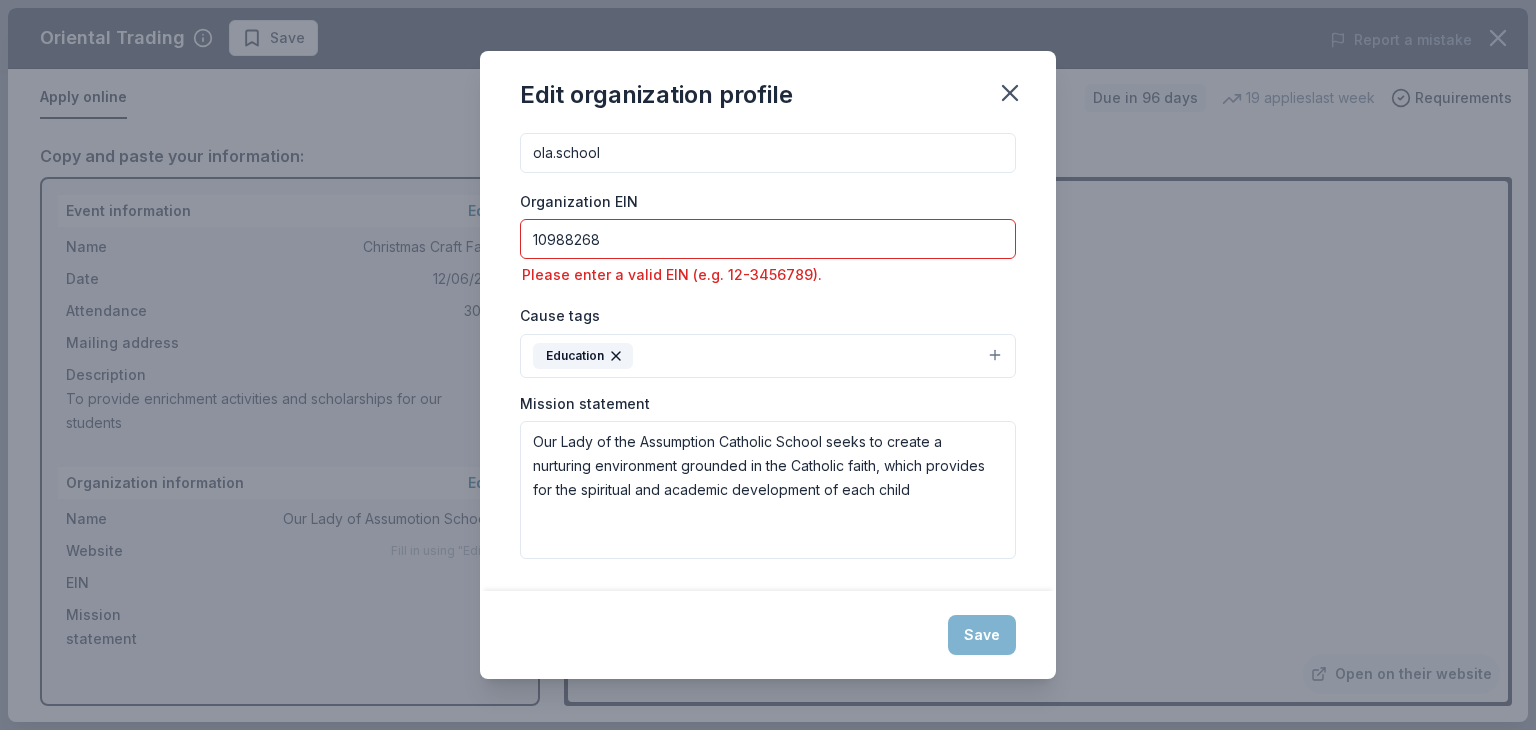 click on "10988268" at bounding box center (768, 239) 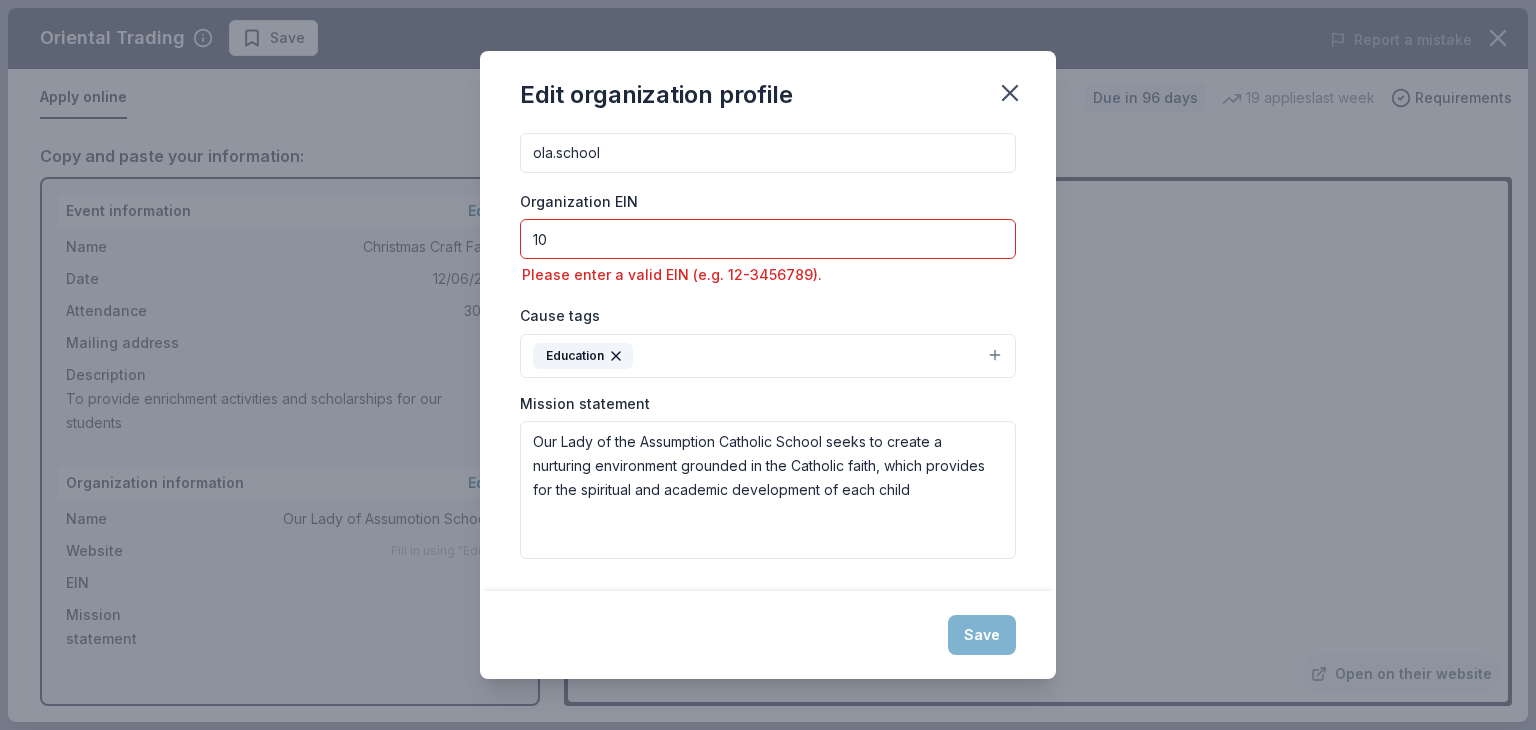 type on "1" 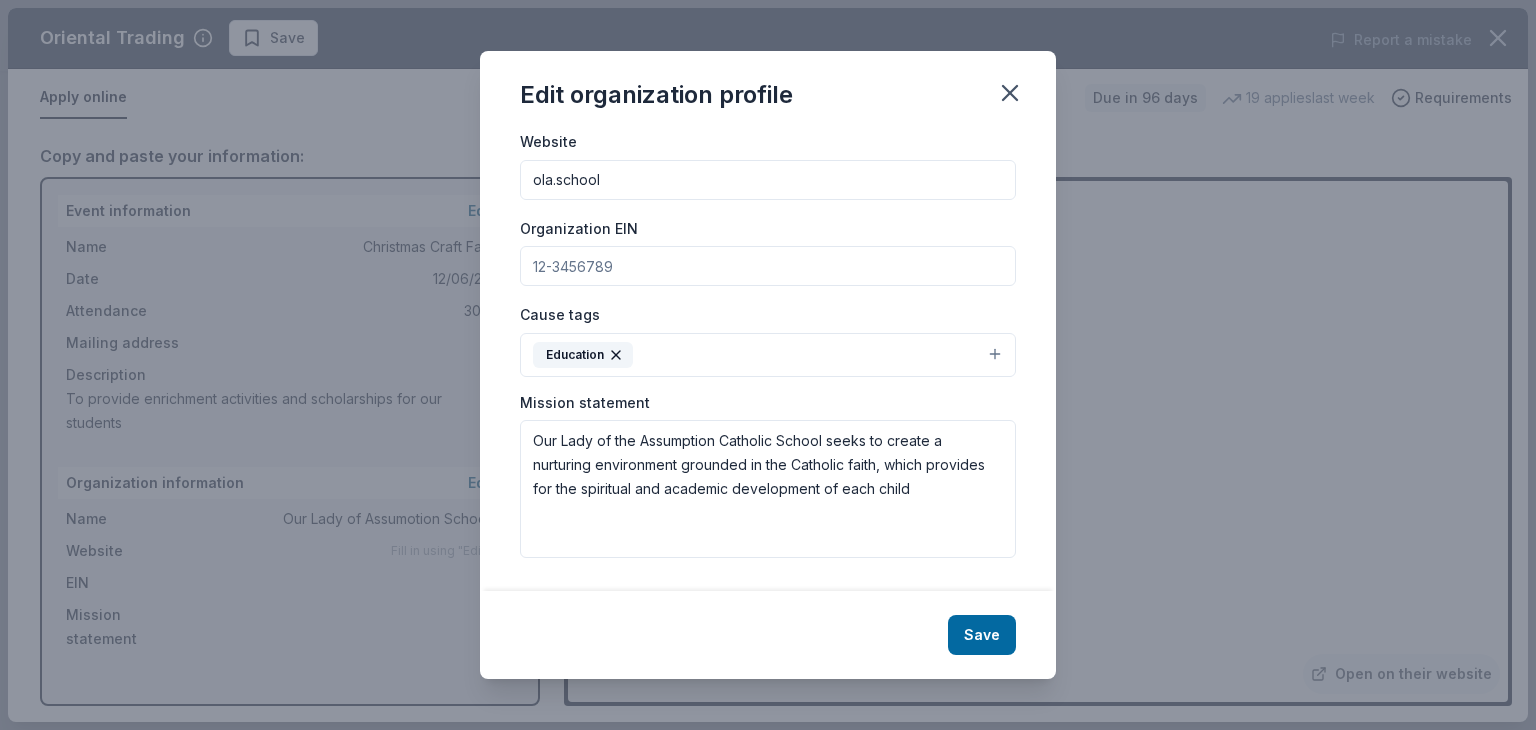 scroll, scrollTop: 210, scrollLeft: 0, axis: vertical 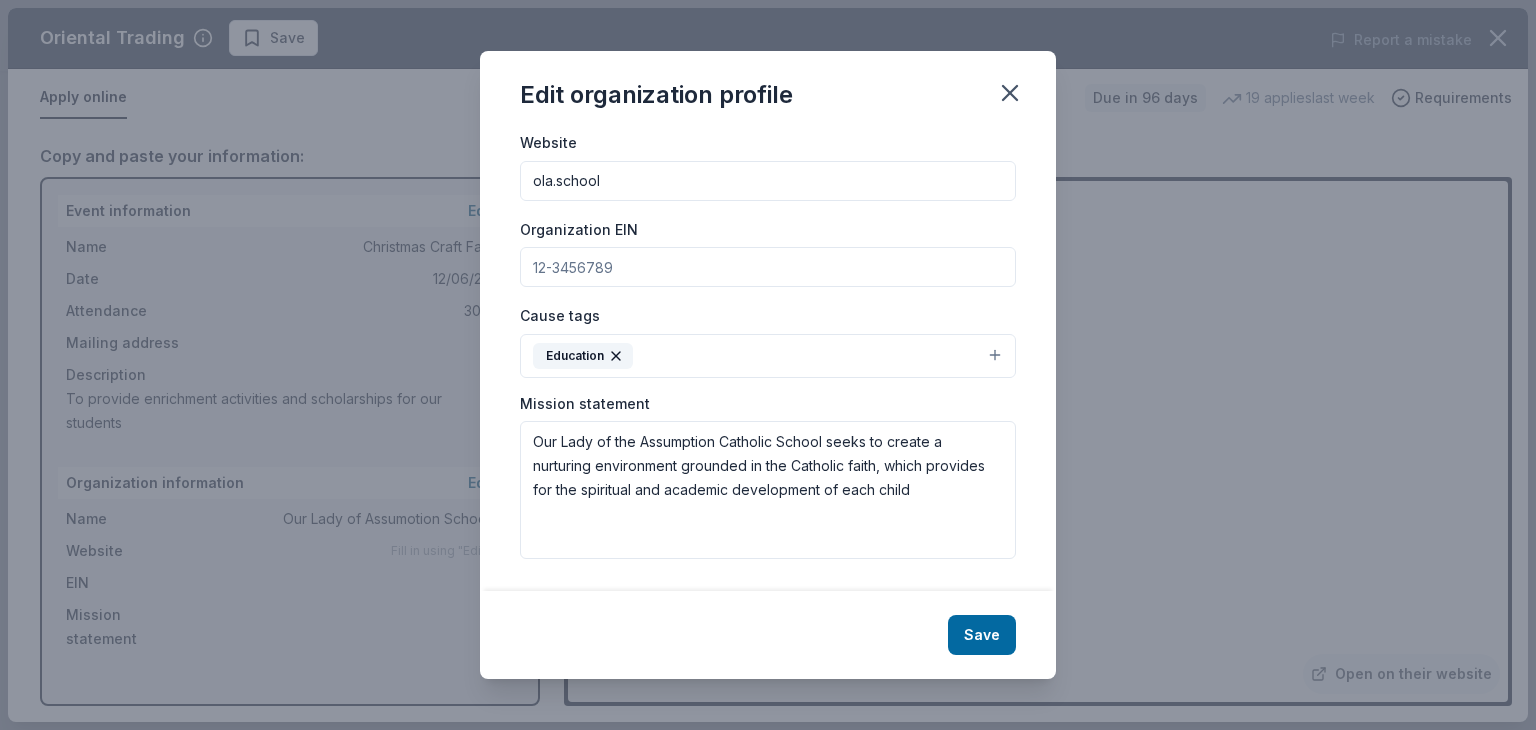 click on "Organization EIN" at bounding box center (768, 267) 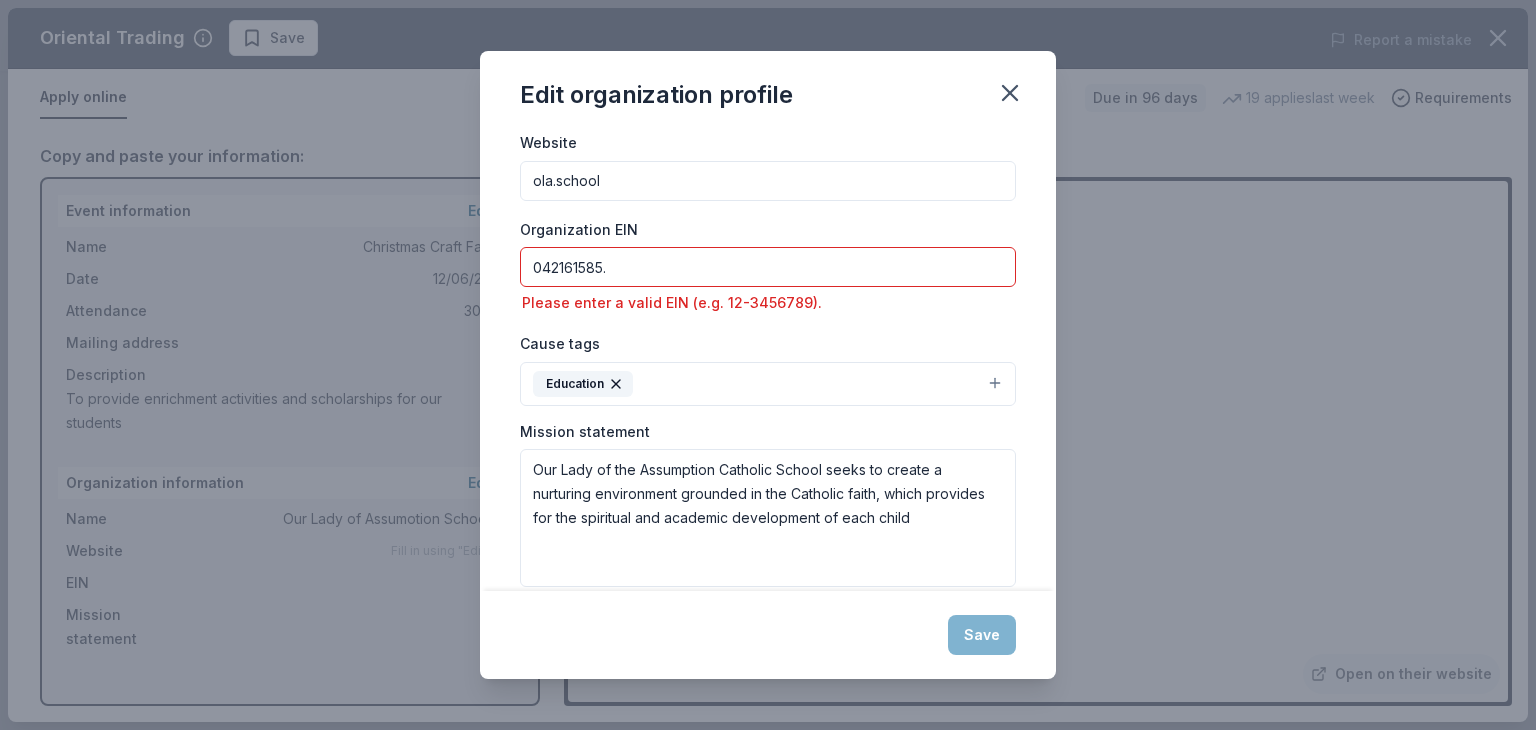 scroll, scrollTop: 238, scrollLeft: 0, axis: vertical 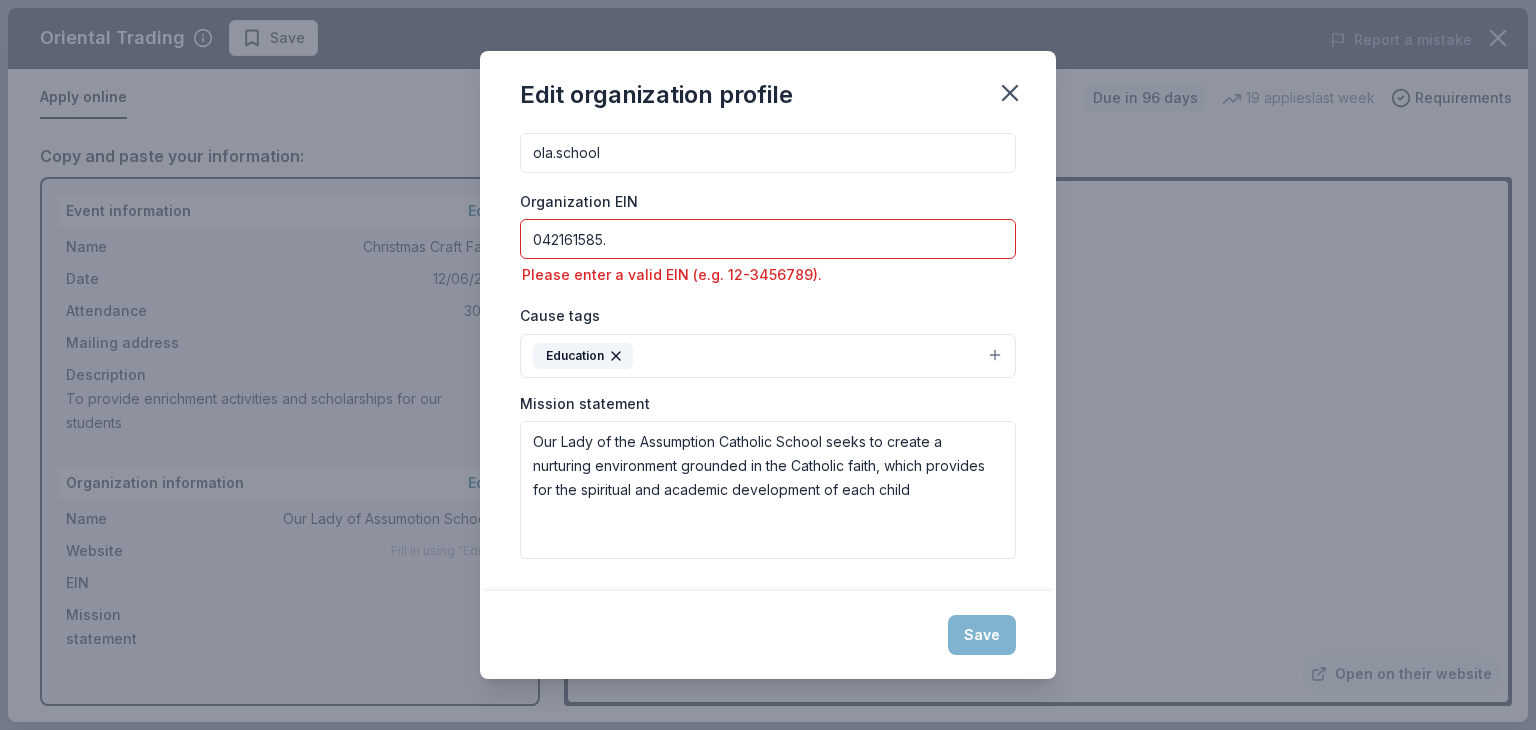click on "Education" at bounding box center [768, 356] 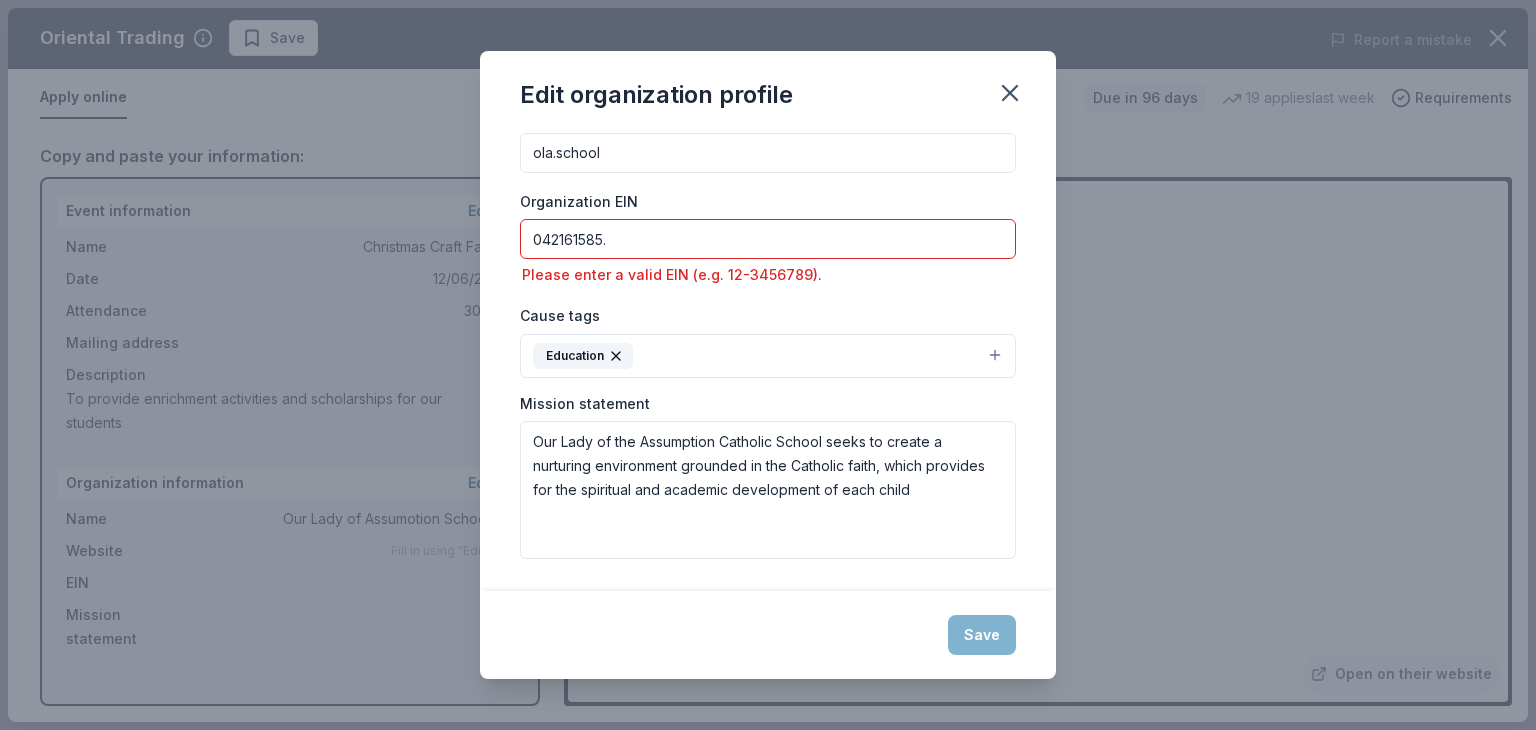 click on "Save" at bounding box center [768, 635] 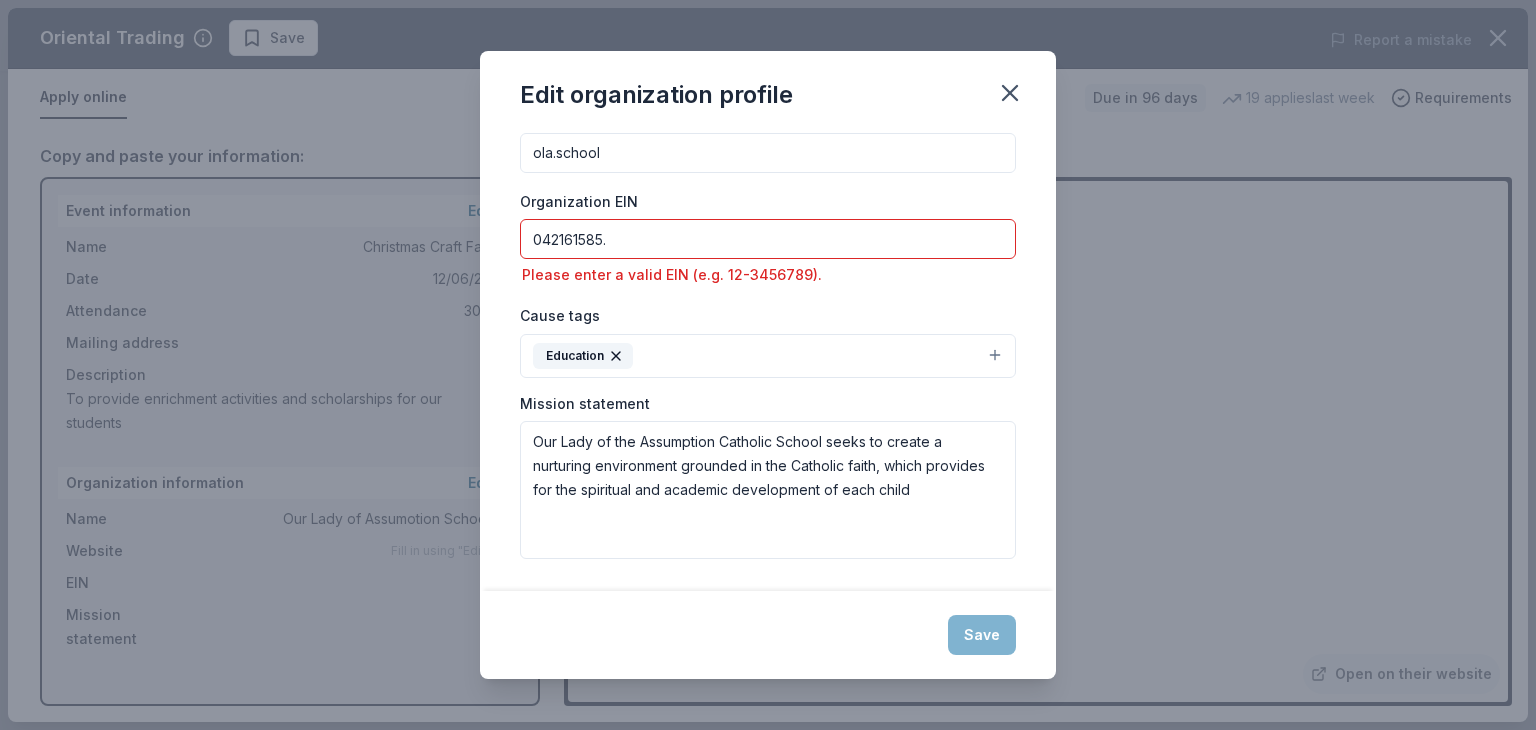click on "042161585." at bounding box center (768, 239) 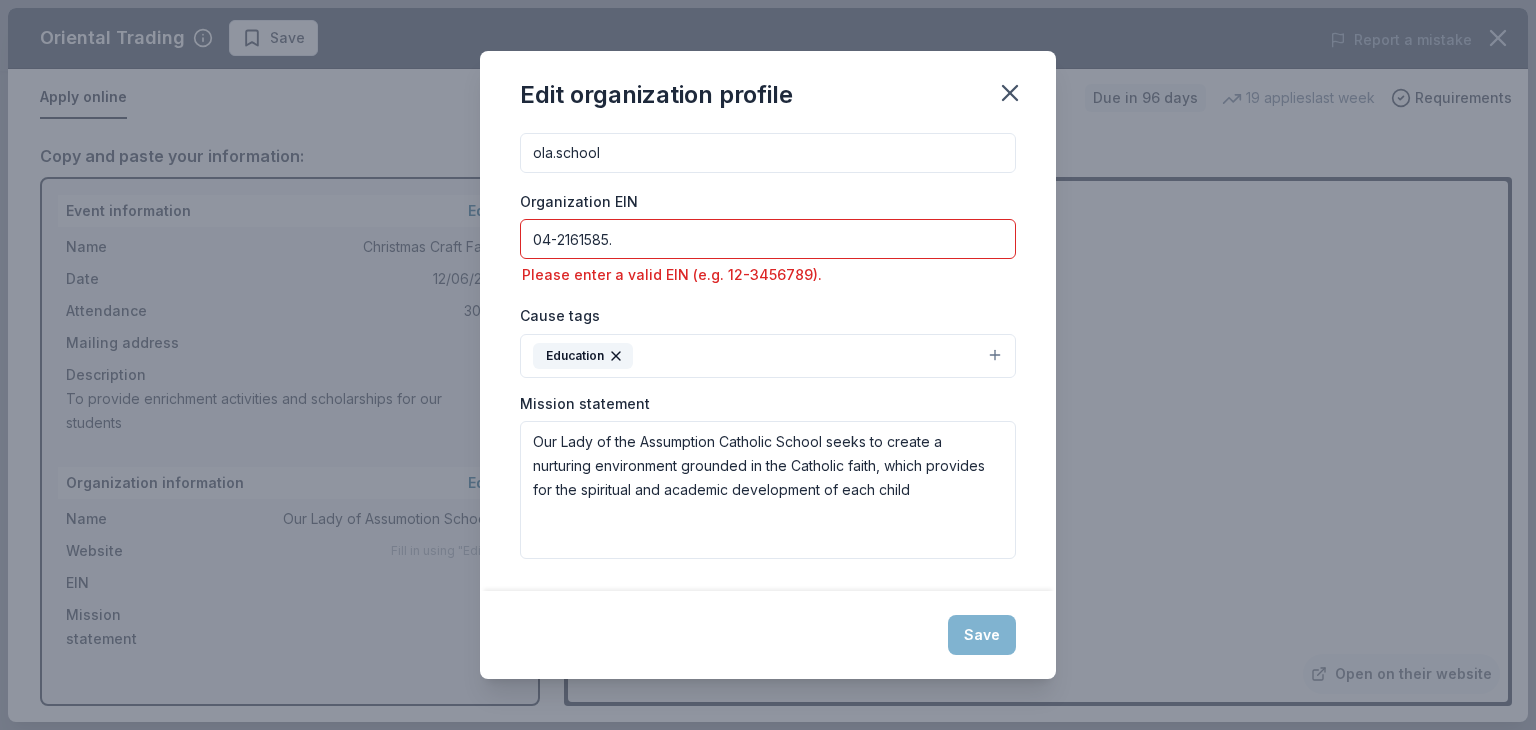 type on "04-2161585." 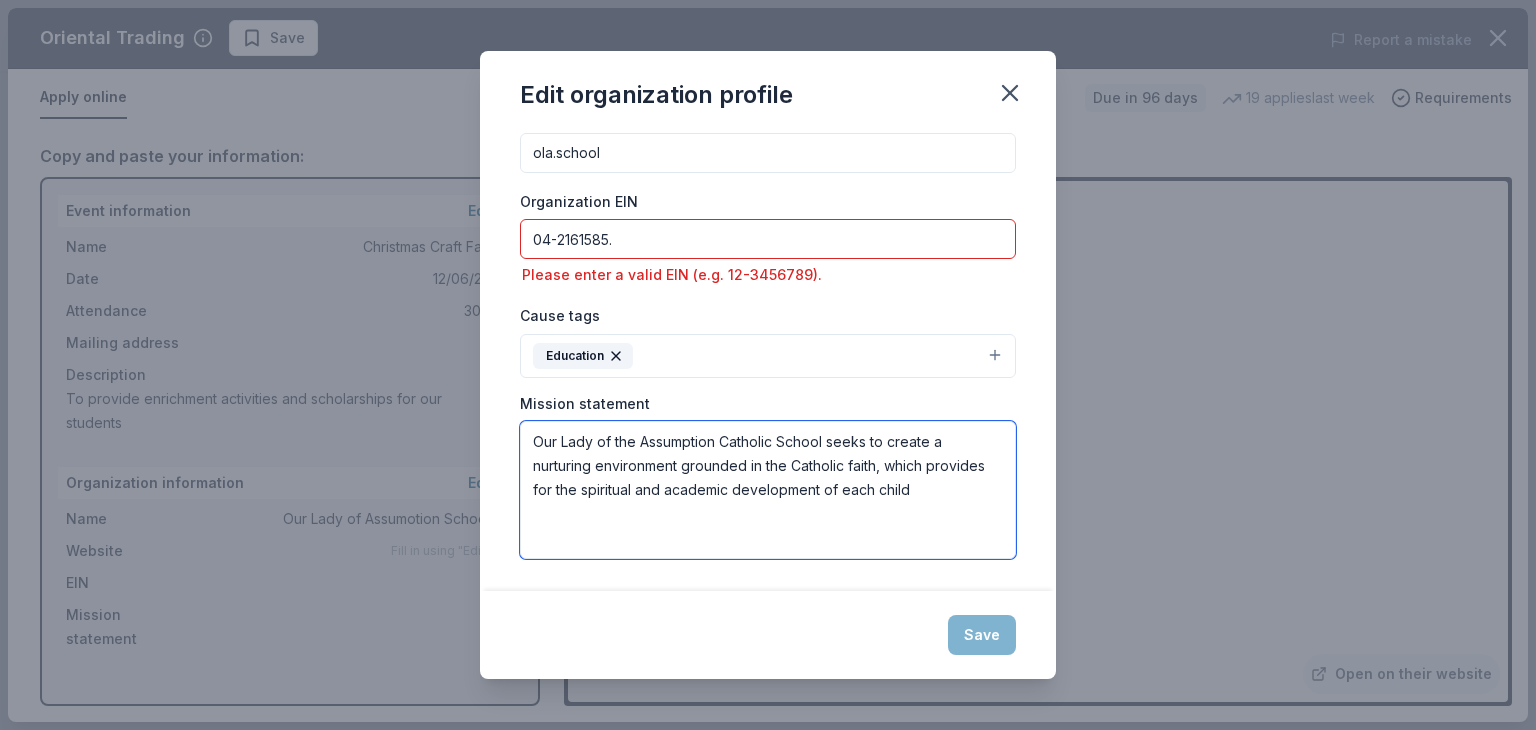 click on "Our Lady of the Assumption Catholic School seeks to create a nurturing environment grounded in the Catholic faith, which provides for the spiritual and academic development of each child" at bounding box center [768, 490] 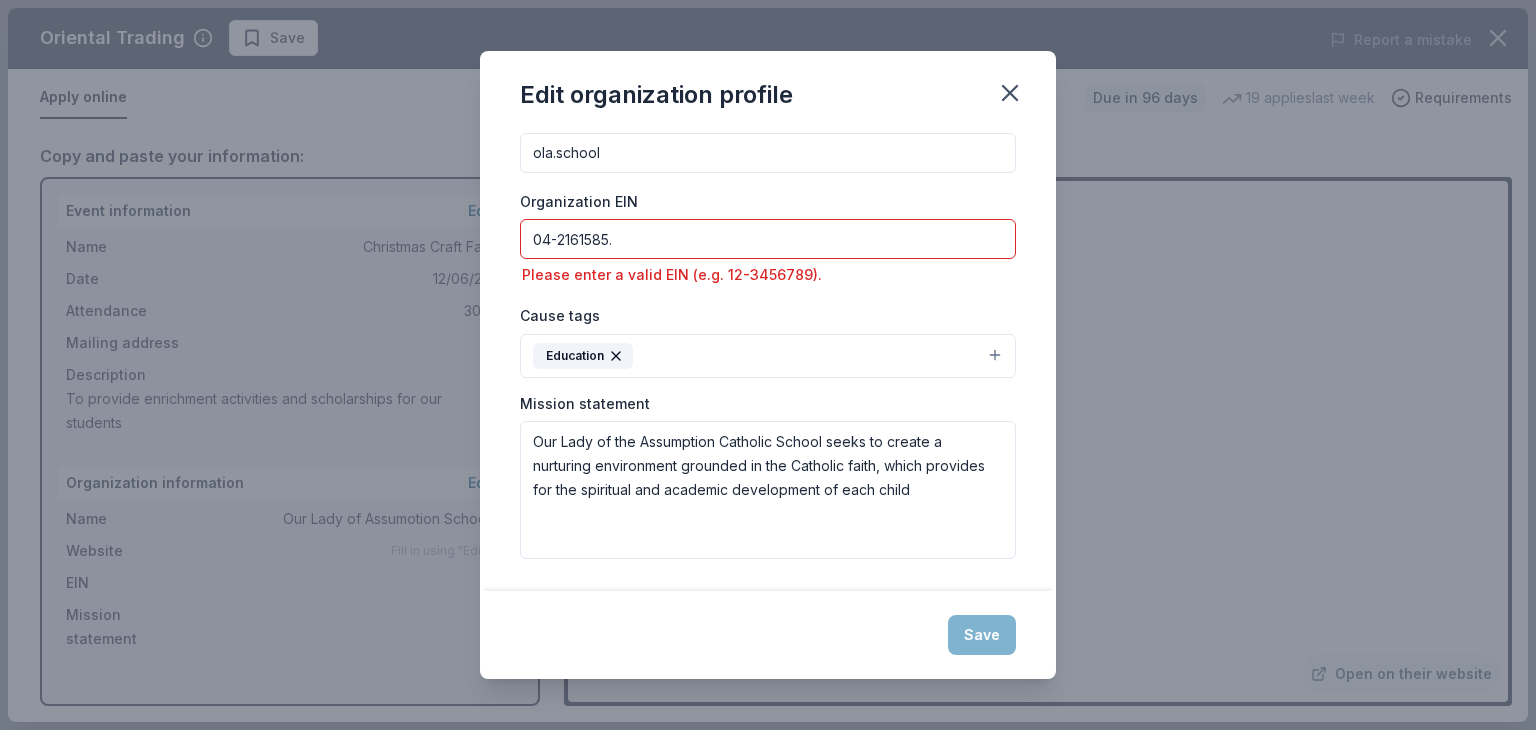 click on "Please enter a valid EIN (e.g. 12-3456789)." at bounding box center (768, 275) 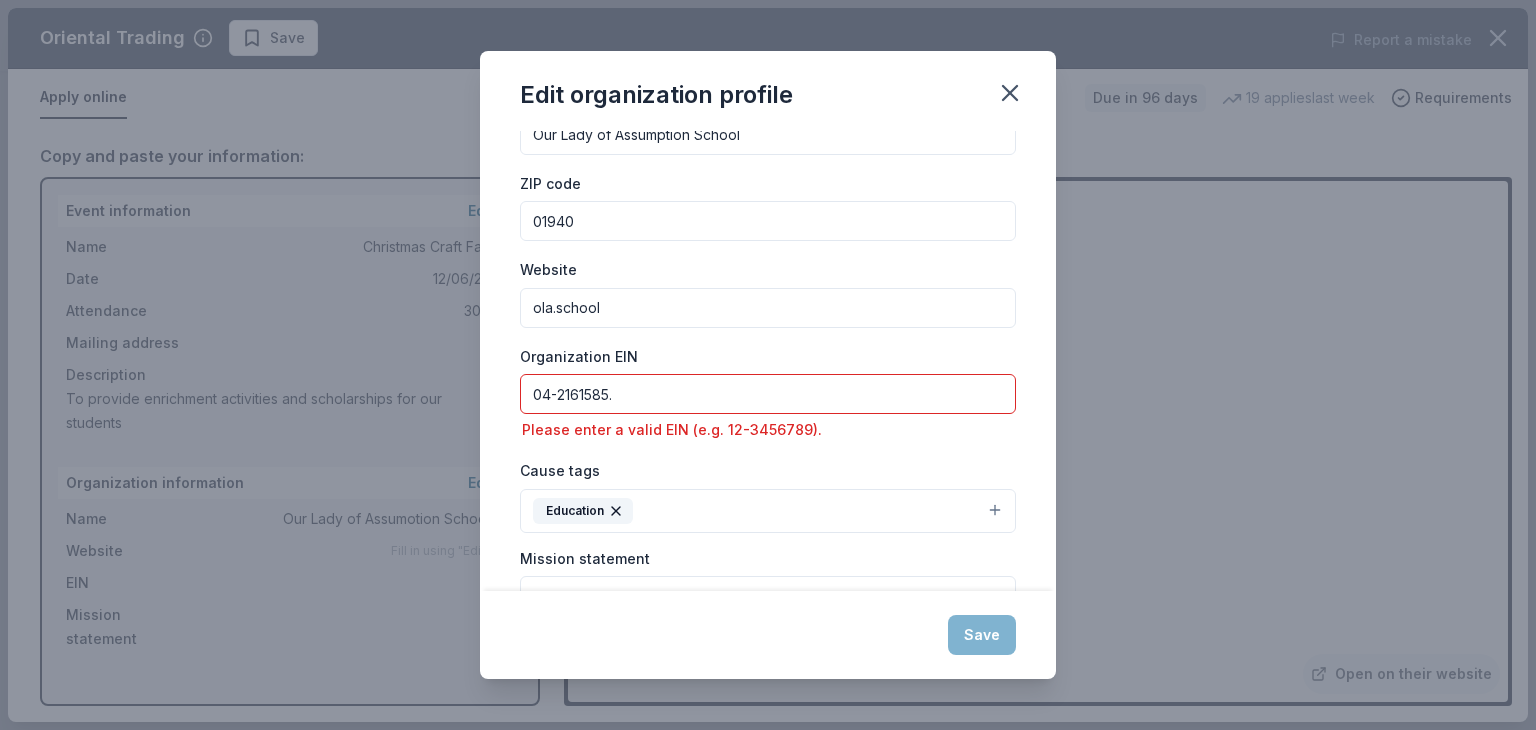 scroll, scrollTop: 0, scrollLeft: 0, axis: both 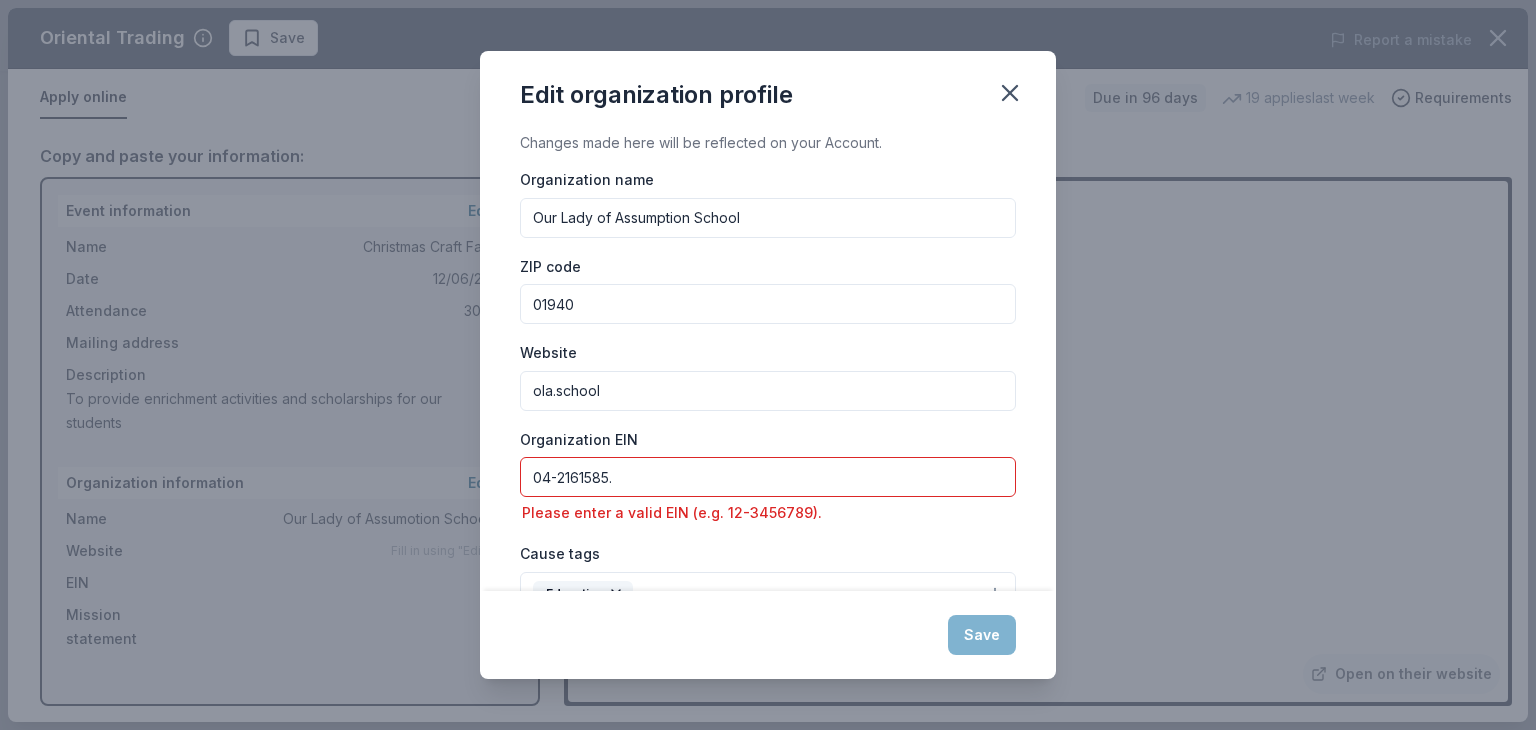 click on "Our Lady of Assumption School" at bounding box center (768, 218) 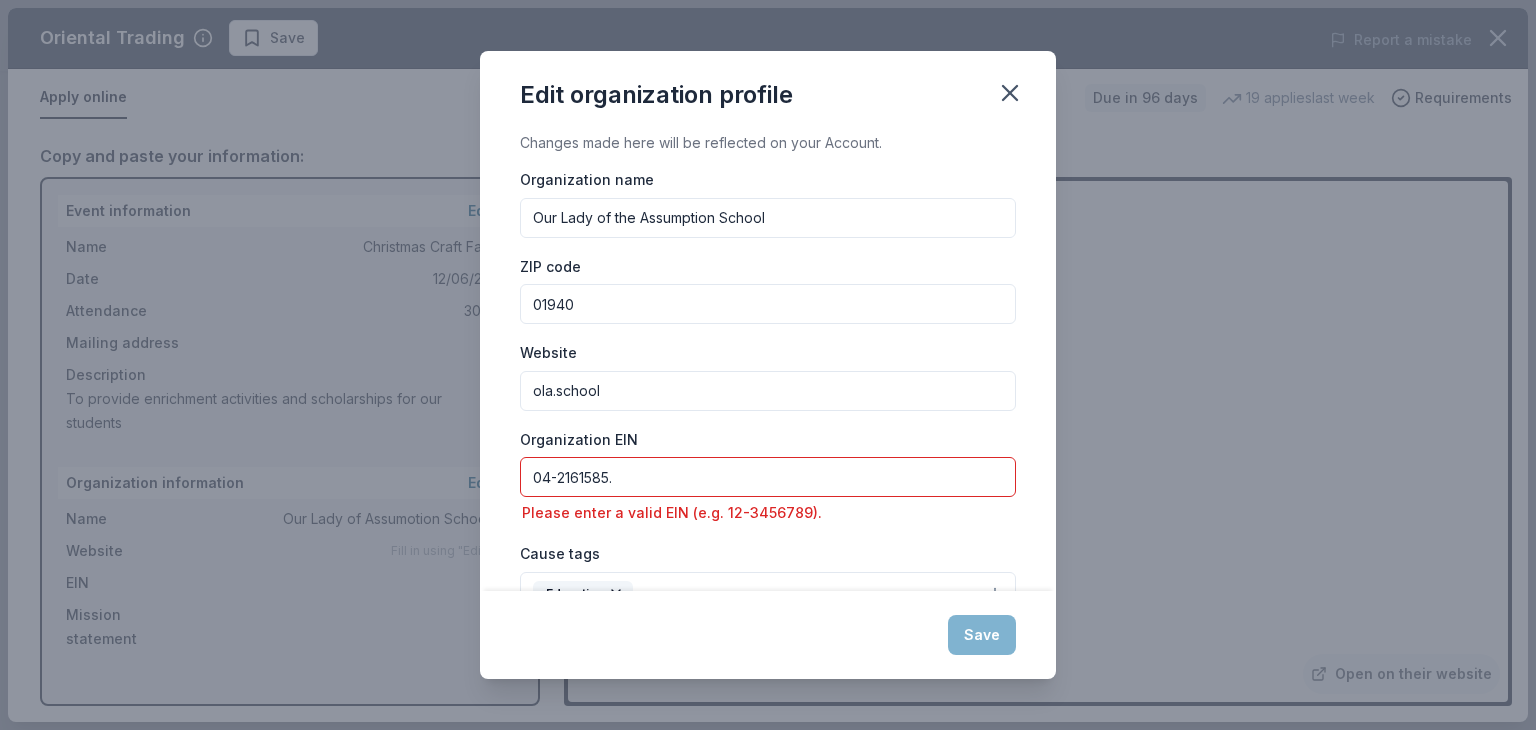 type on "Our Lady of the Assumption School" 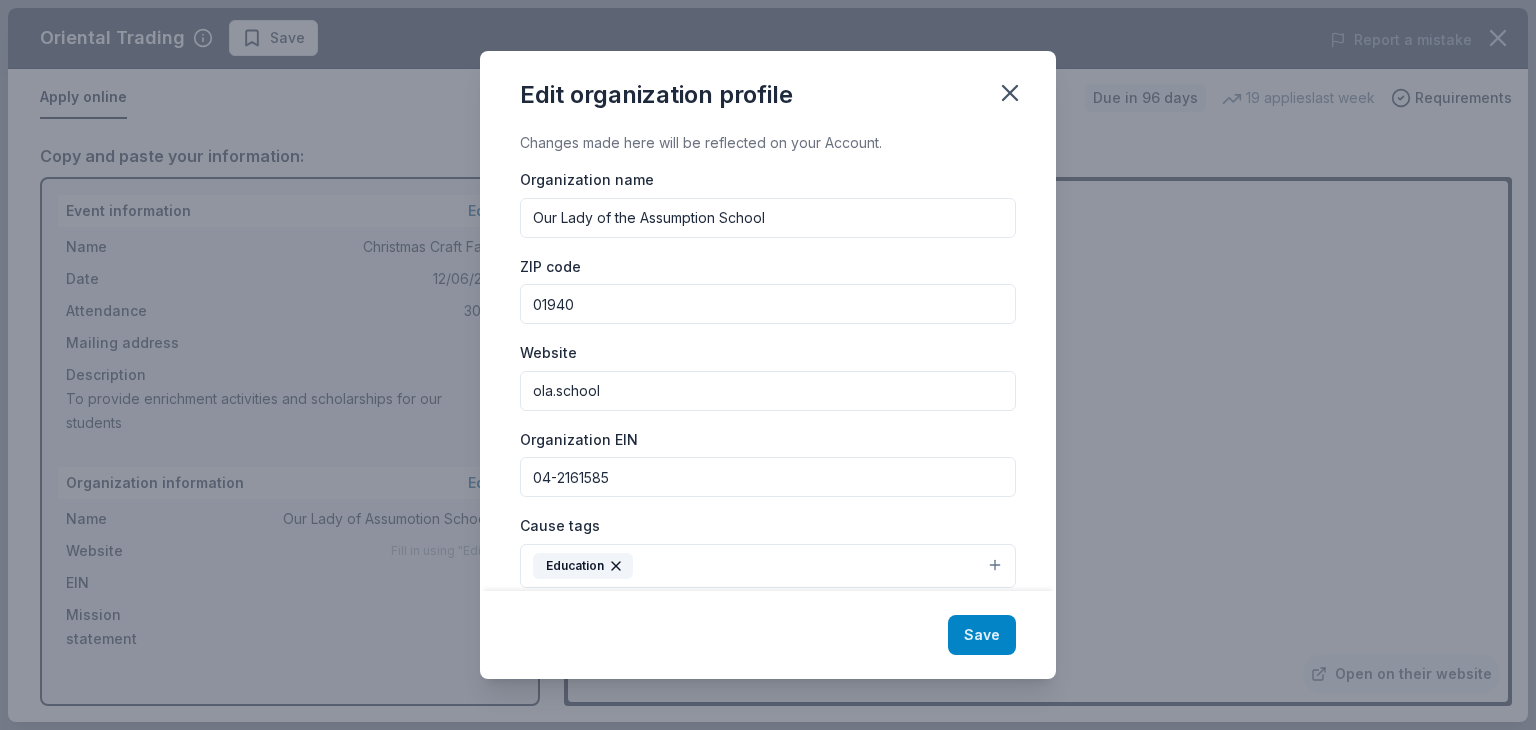 type on "04-2161585" 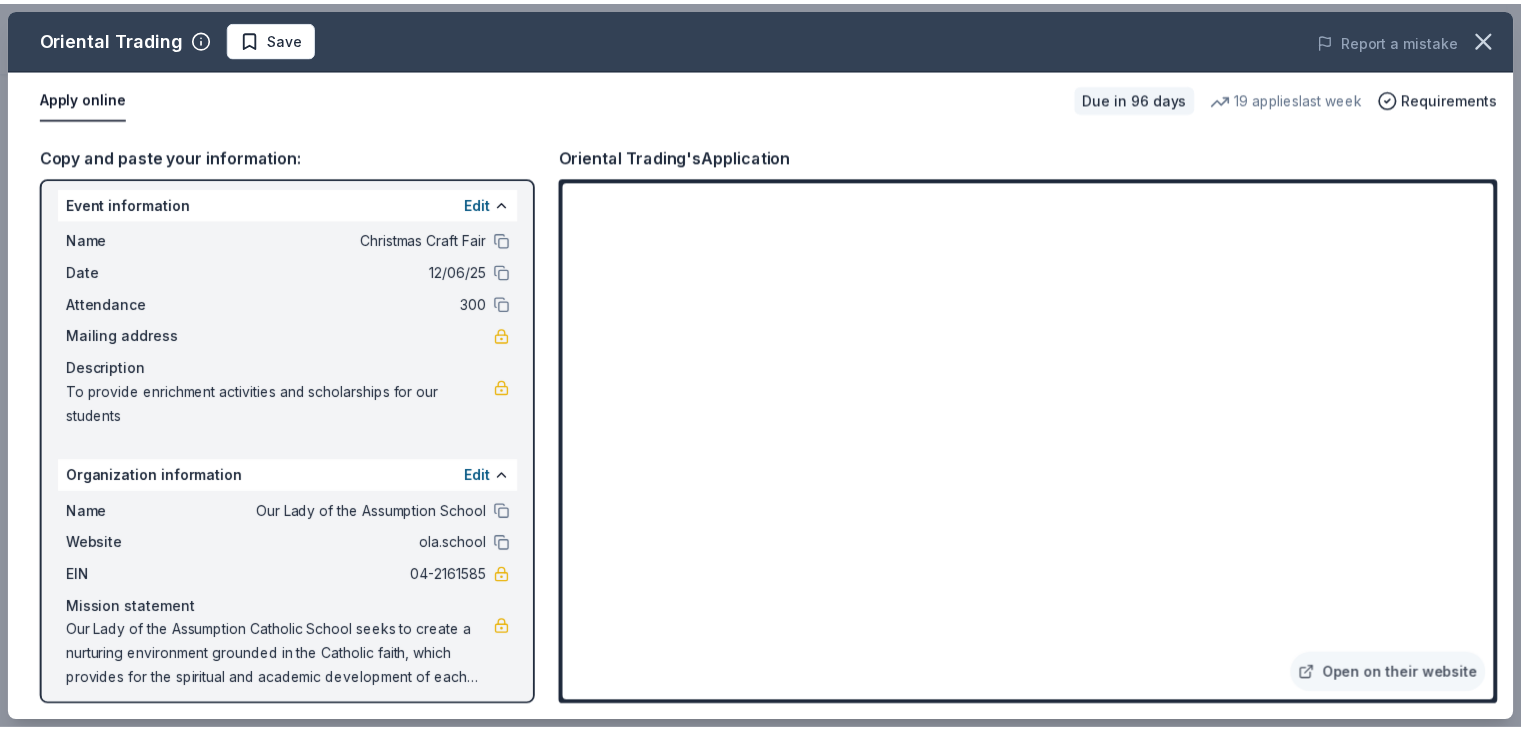 scroll, scrollTop: 0, scrollLeft: 0, axis: both 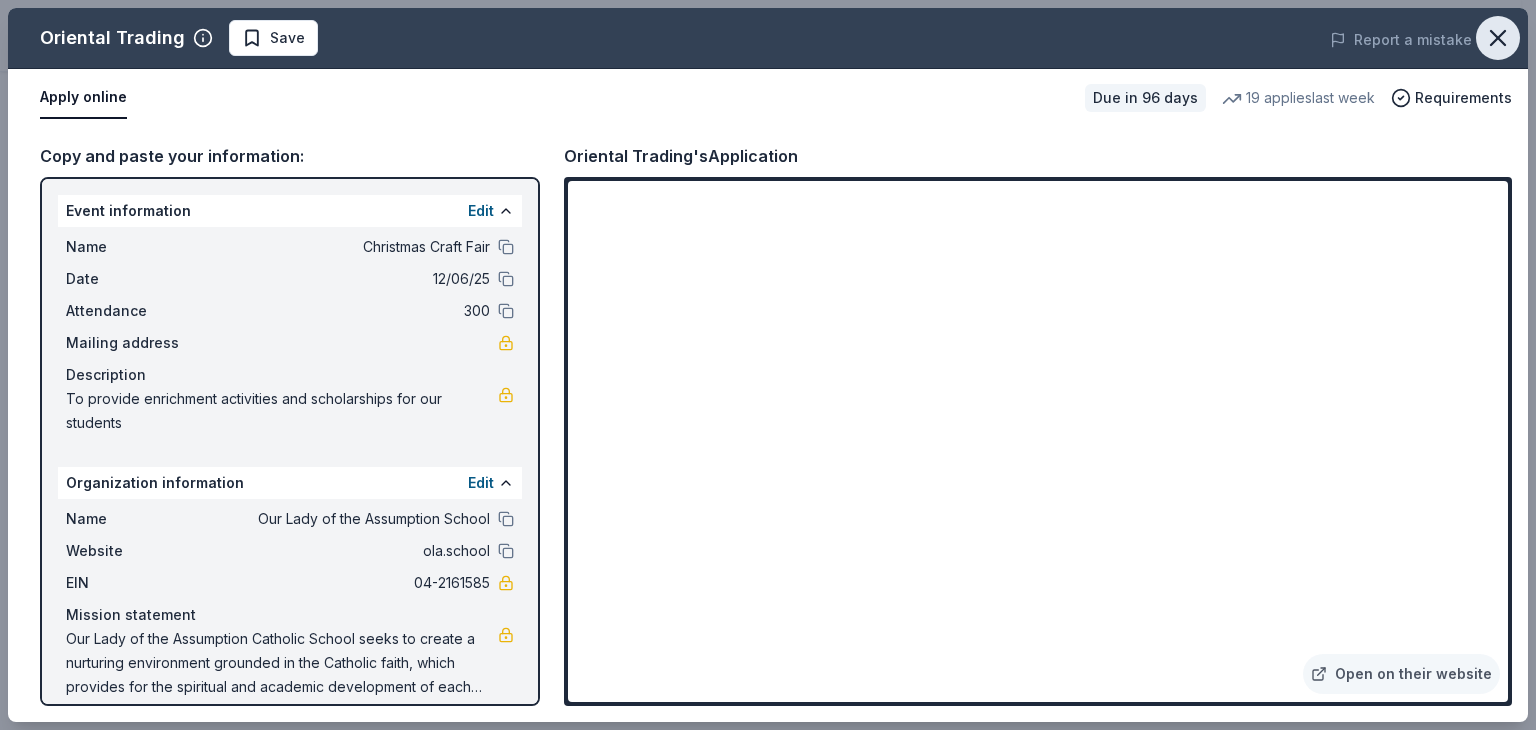 click 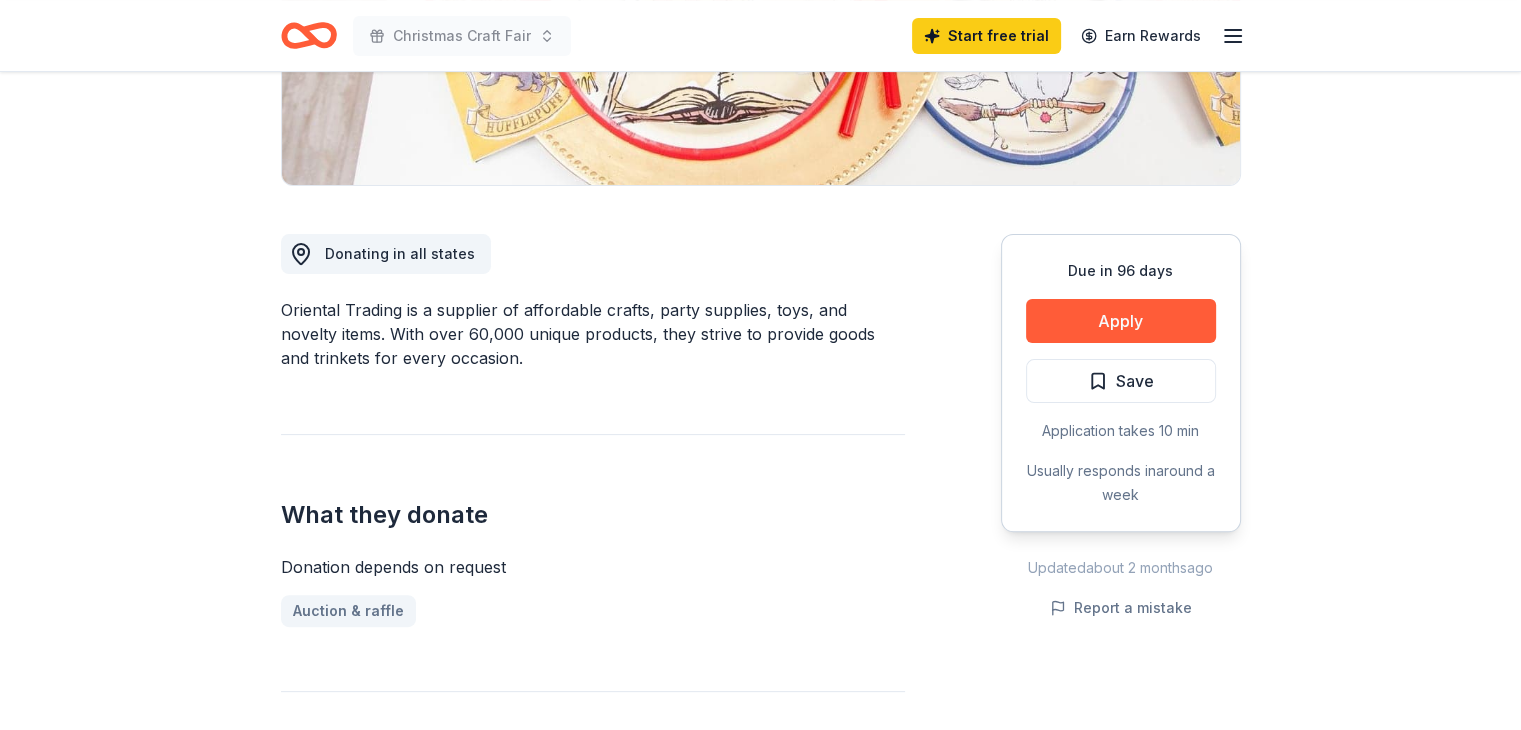 click on "Donating in all states Oriental Trading is a supplier of affordable crafts, party supplies, toys, and novelty items. With over 60,000 unique products, they strive to provide goods and trinkets for every occasion. What they donate Donation depends on request Auction & raffle Who they donate to Preferred Supports organizations and programs in the following areas: Education, Youth, Healthcare, and Human Services Children Education Health Poverty & Hunger 501(c)(3) required Ineligible Individuals; Membership associations who support political candidates, legislation or campaigns, or benefit private individuals Individuals Political Lobbying & advocacy approval rate 20 % approved 30 % declined 50 % no response Start free Pro trial to view approval rates and average donation values" at bounding box center [593, 896] 